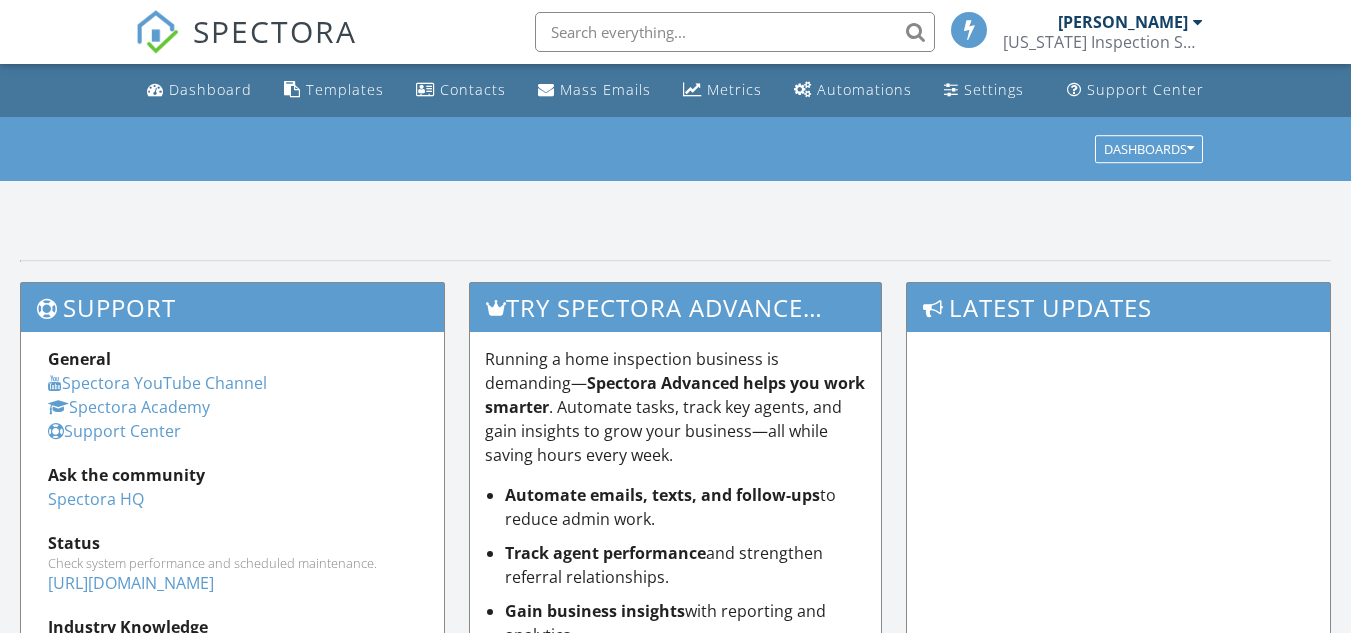 scroll, scrollTop: 0, scrollLeft: 0, axis: both 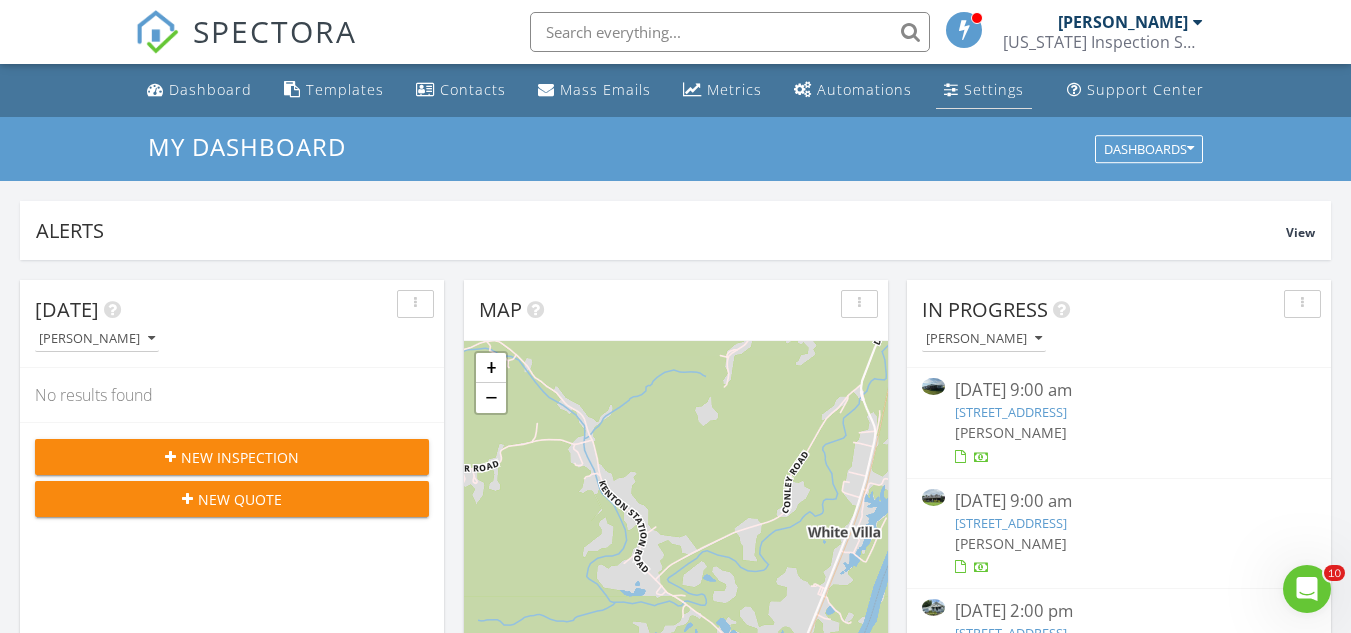 click on "Settings" at bounding box center [994, 89] 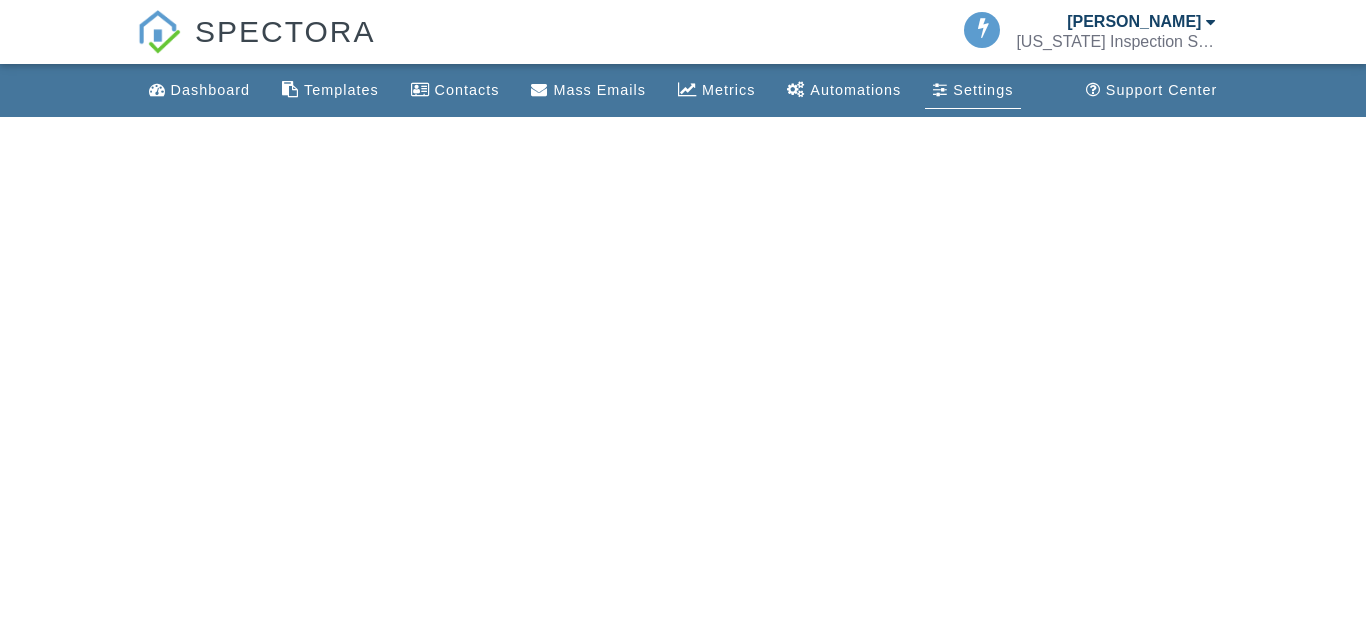 scroll, scrollTop: 0, scrollLeft: 0, axis: both 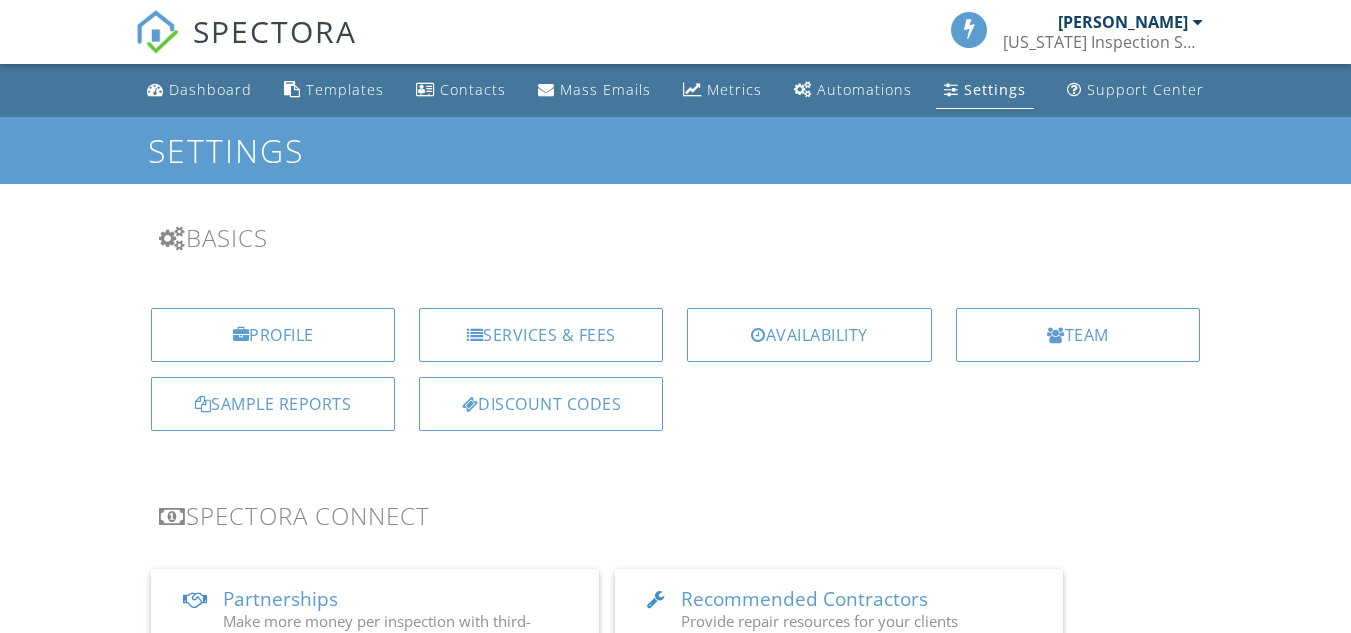 click on "Services & Fees" at bounding box center [541, 335] 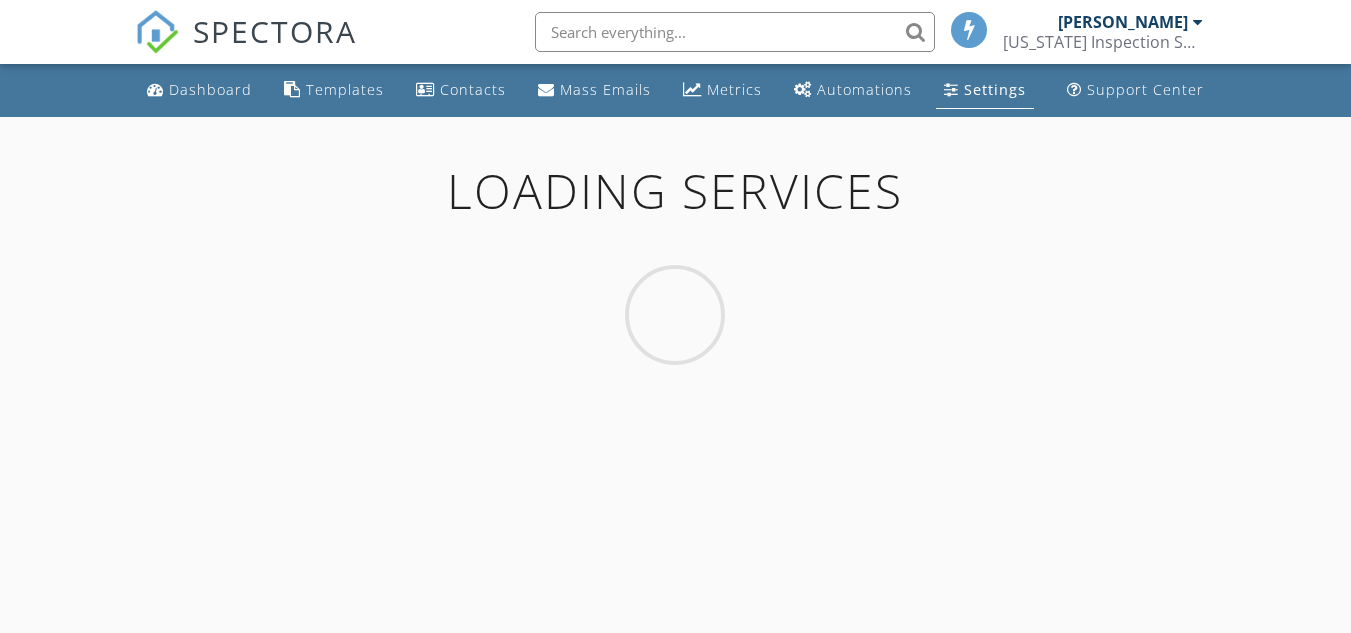scroll, scrollTop: 0, scrollLeft: 0, axis: both 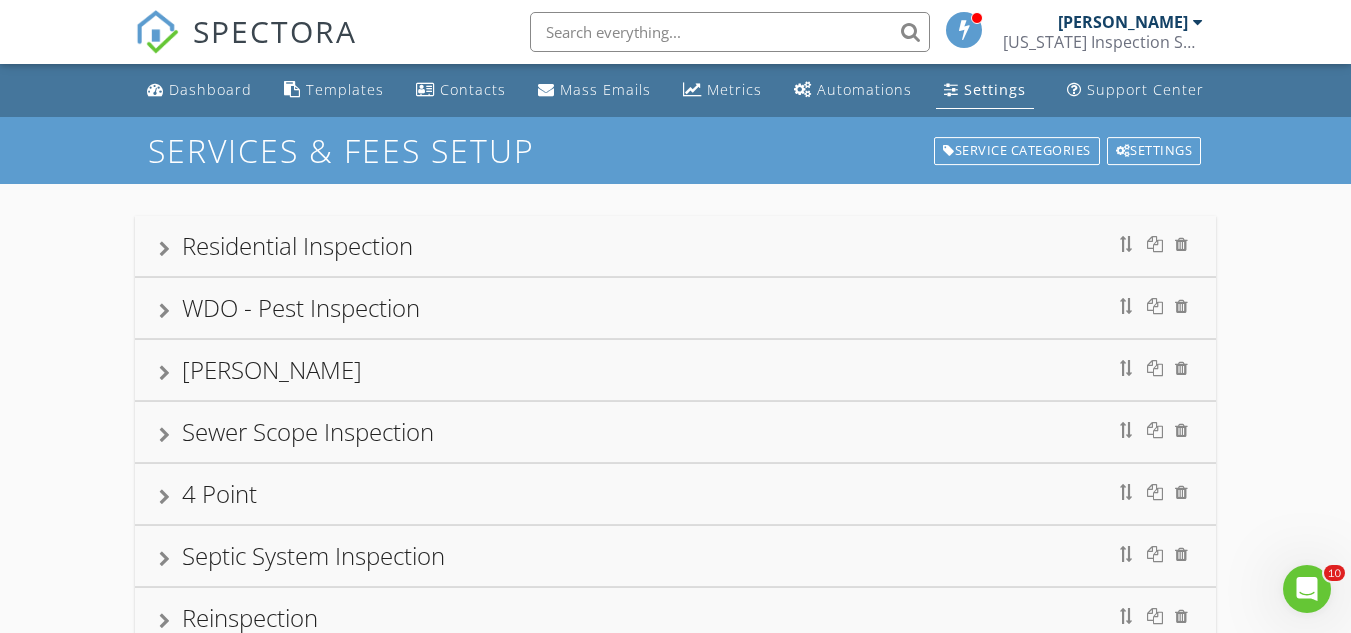 click at bounding box center [164, 249] 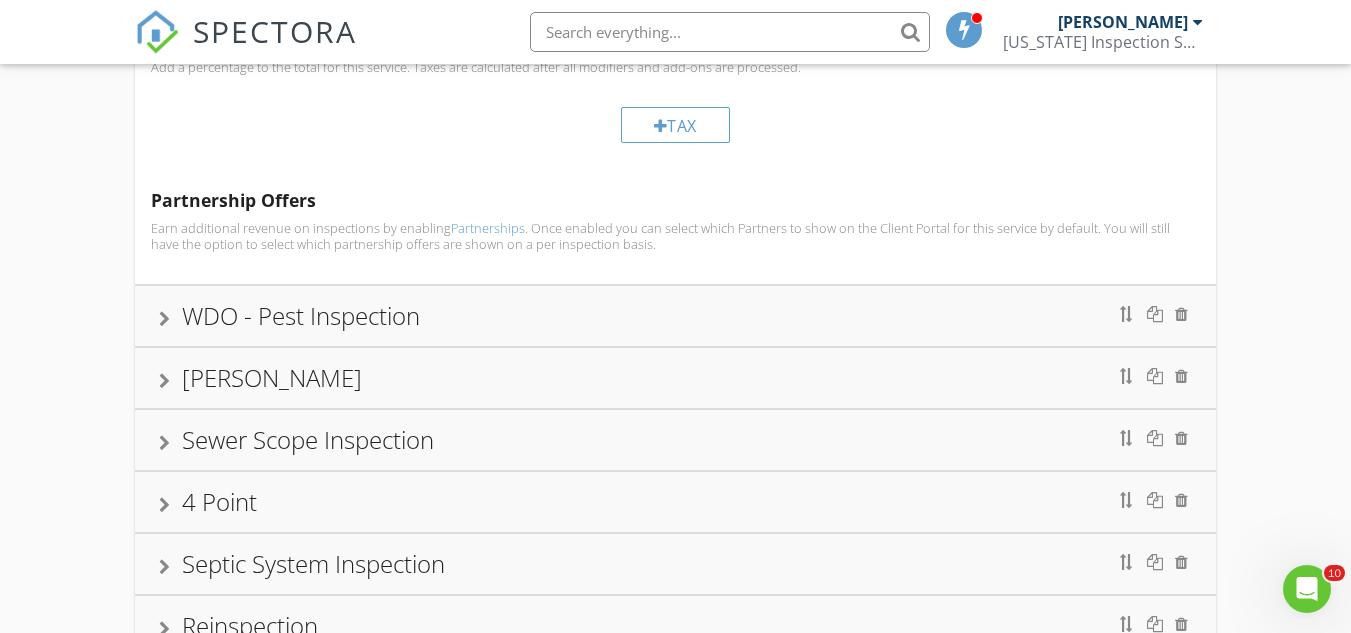 scroll, scrollTop: 1300, scrollLeft: 0, axis: vertical 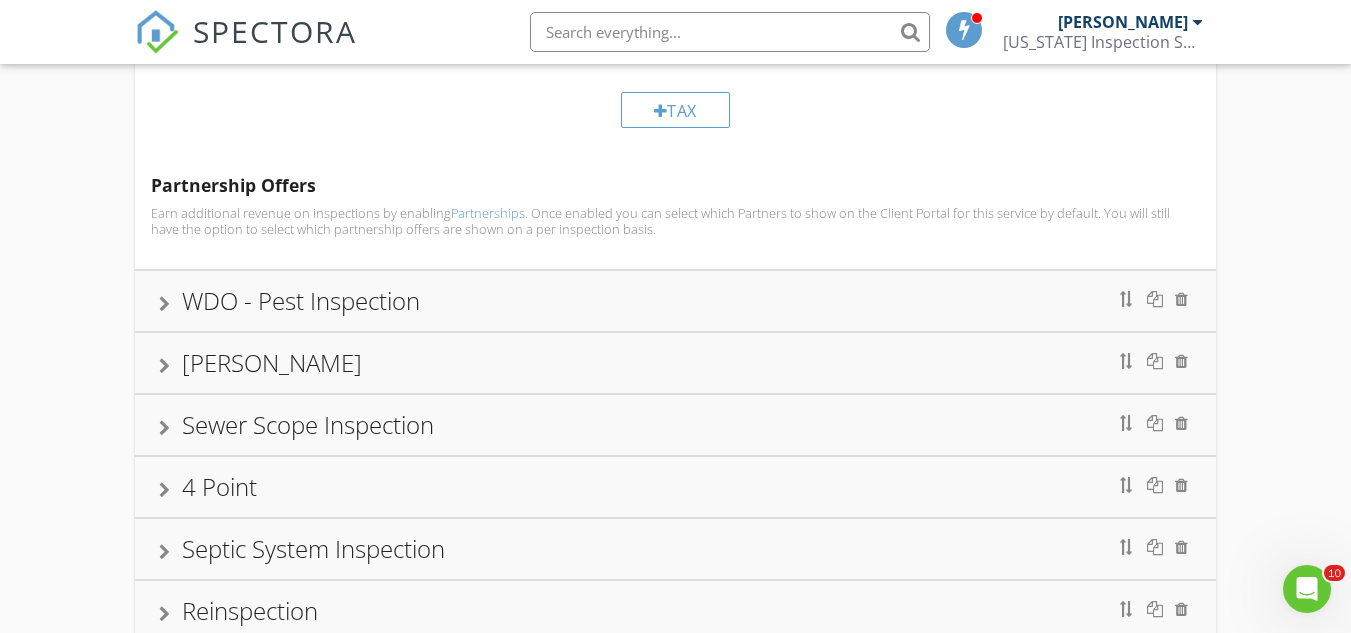 click at bounding box center [164, 304] 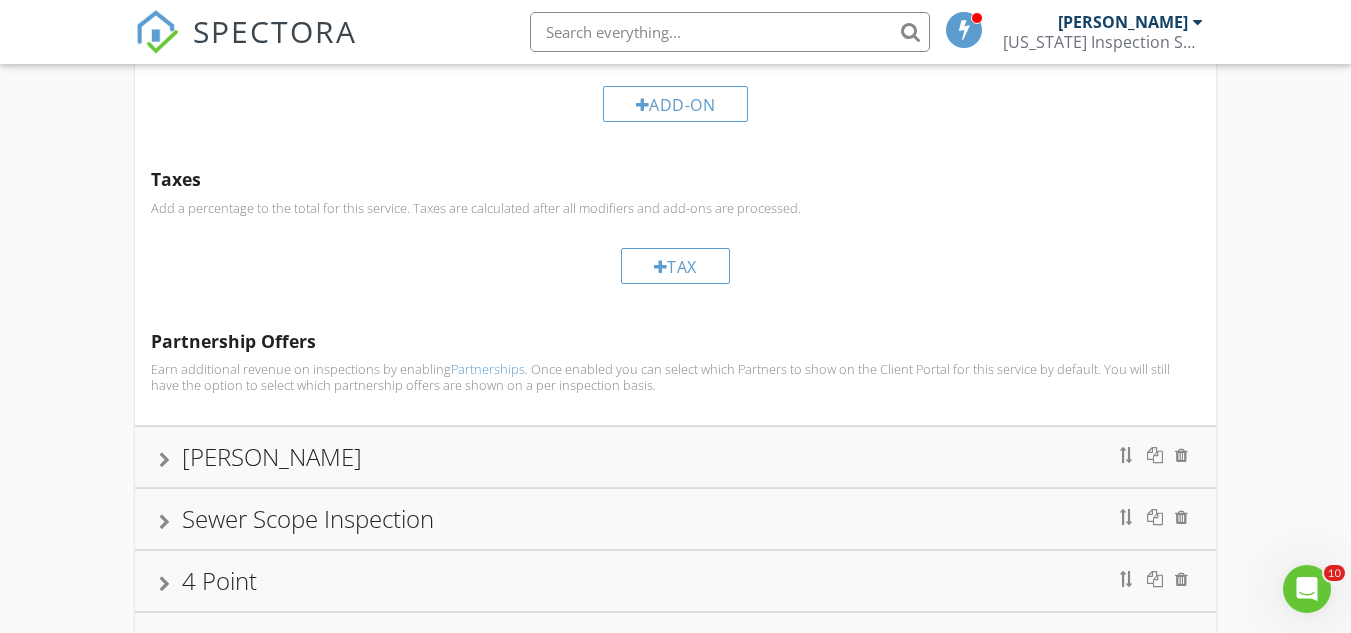 scroll, scrollTop: 700, scrollLeft: 0, axis: vertical 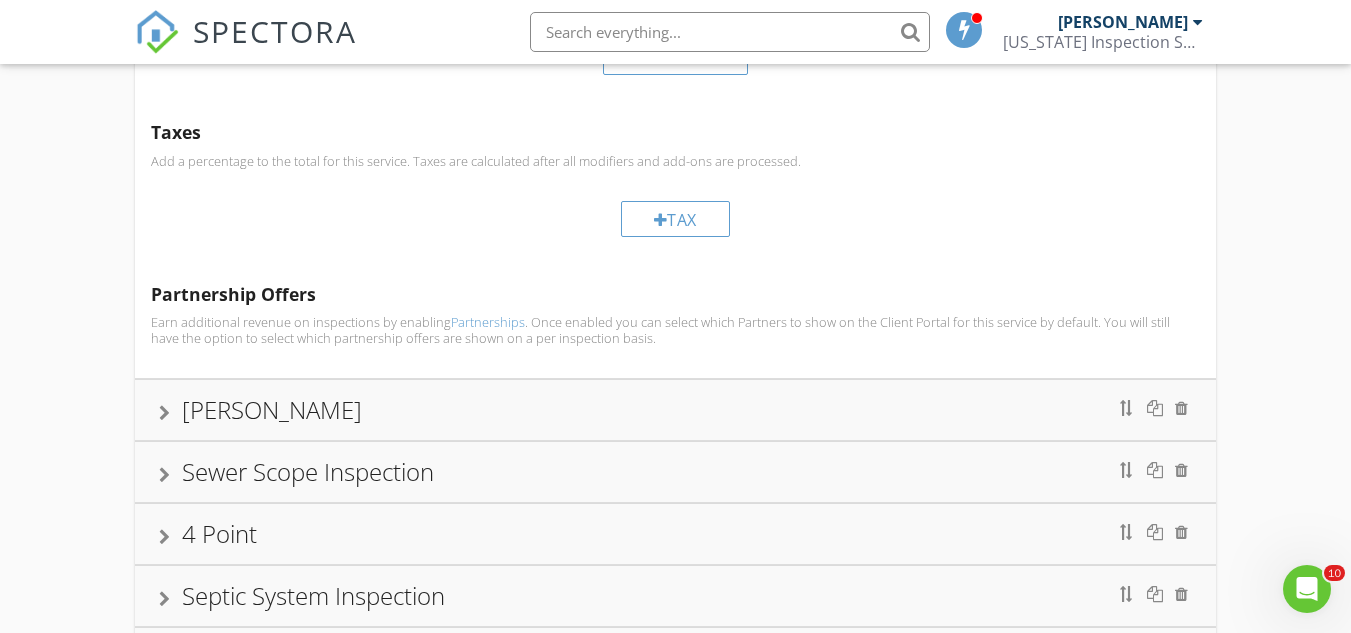 click on "Radon Sampling" at bounding box center (675, 410) 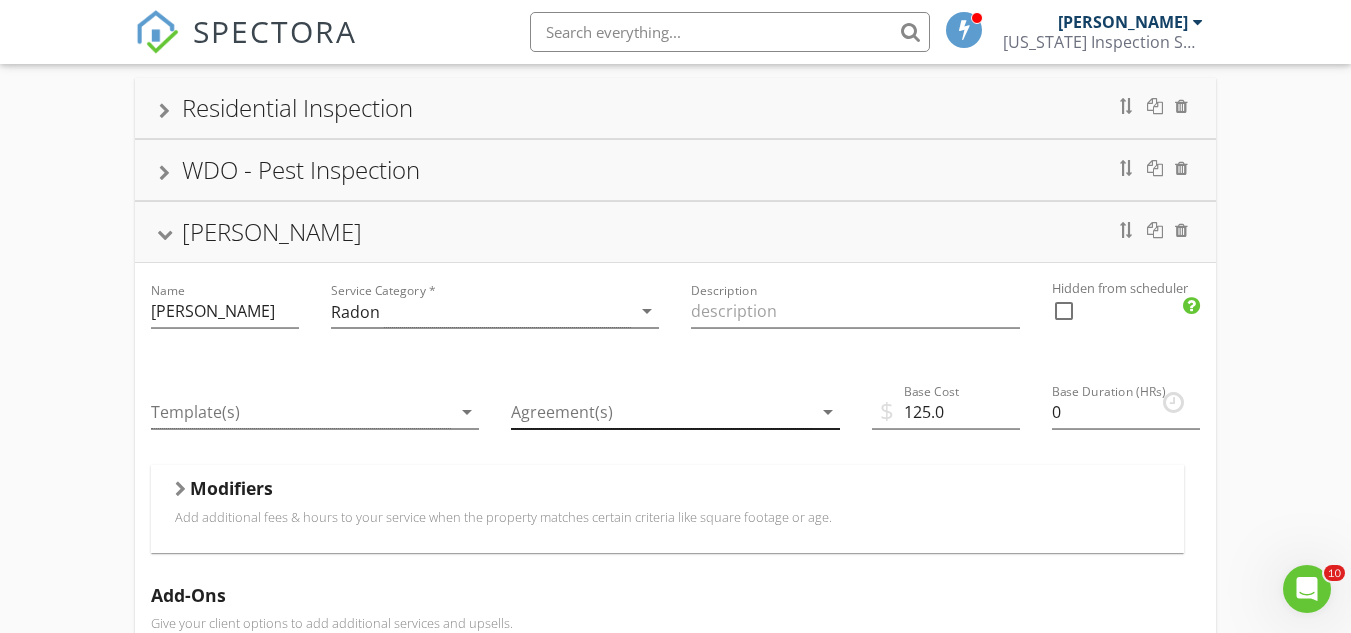 scroll, scrollTop: 38, scrollLeft: 0, axis: vertical 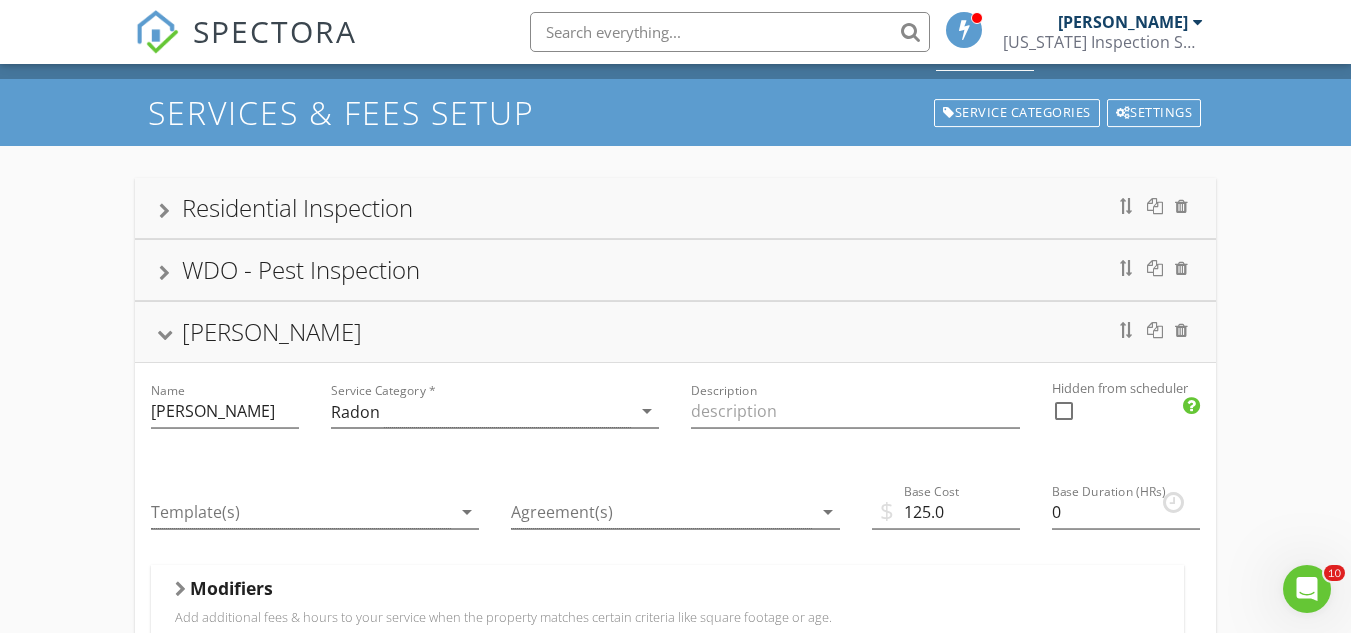 click on "Residential Inspection" at bounding box center [675, 208] 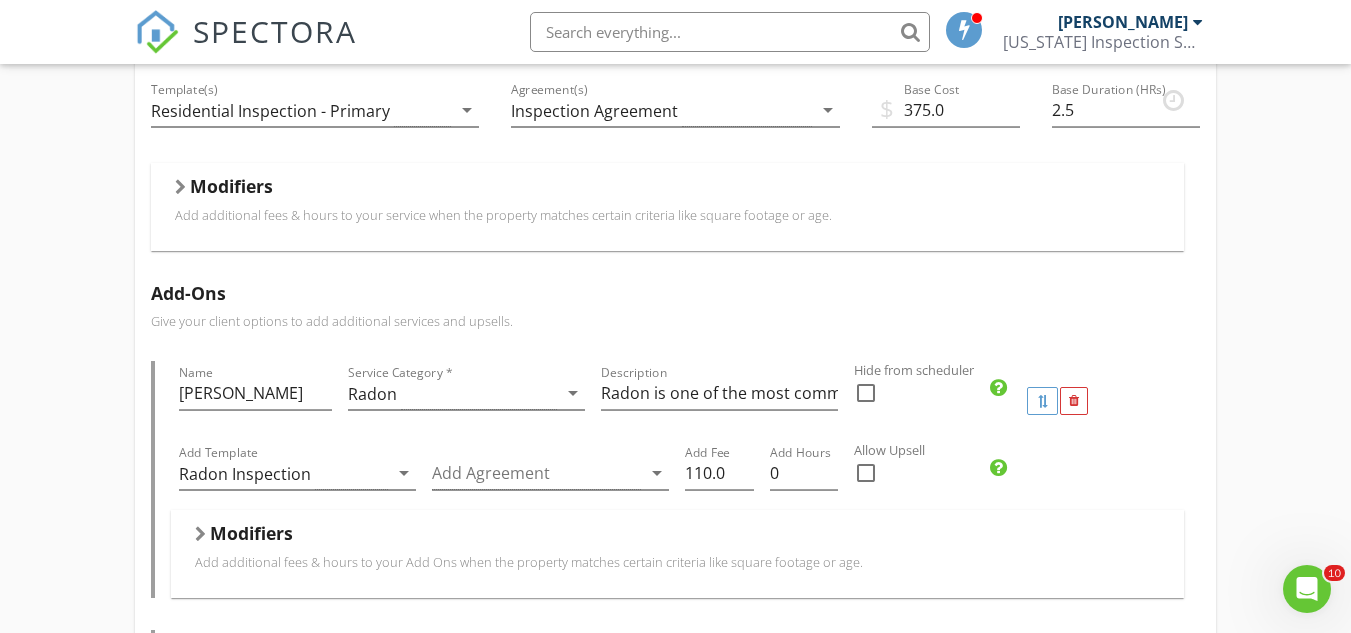 scroll, scrollTop: 438, scrollLeft: 0, axis: vertical 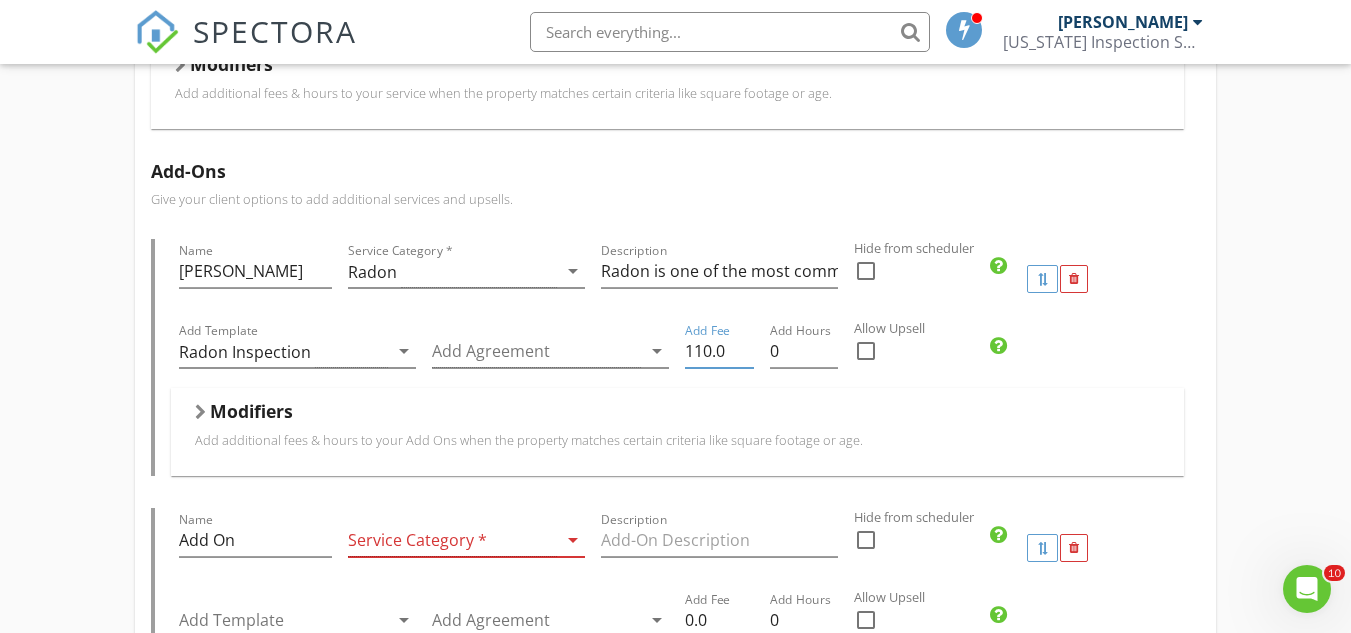 click on "110.0" at bounding box center [719, 351] 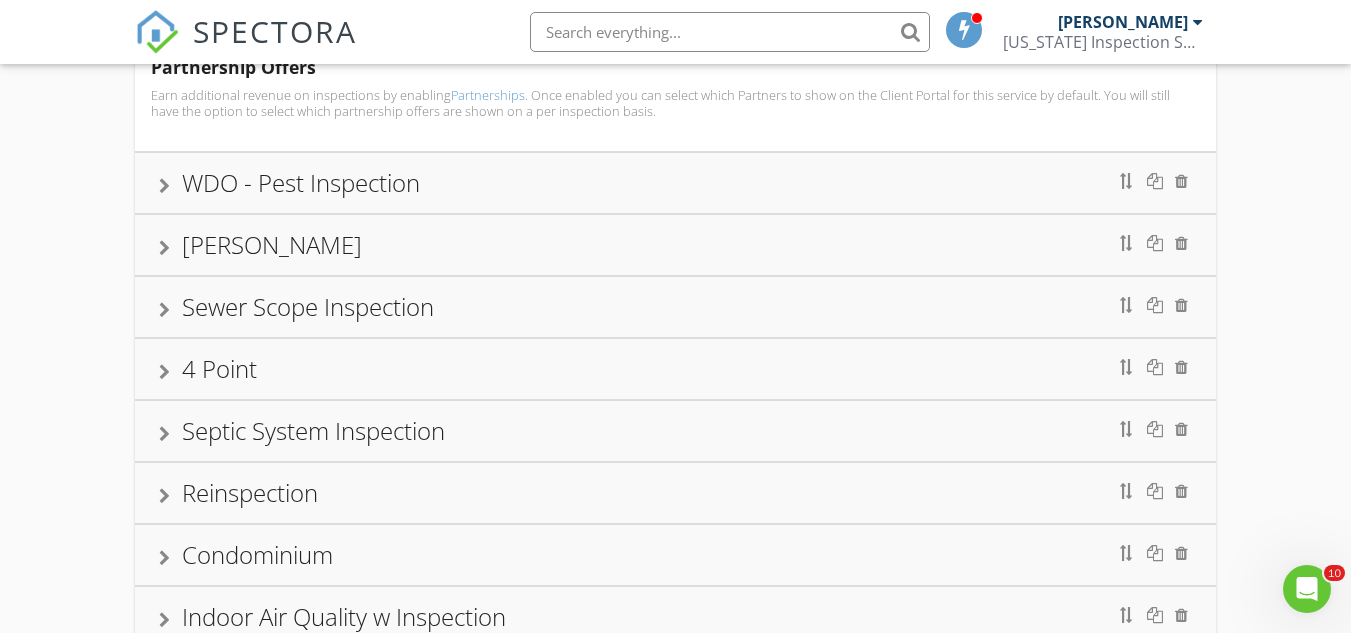 scroll, scrollTop: 1438, scrollLeft: 0, axis: vertical 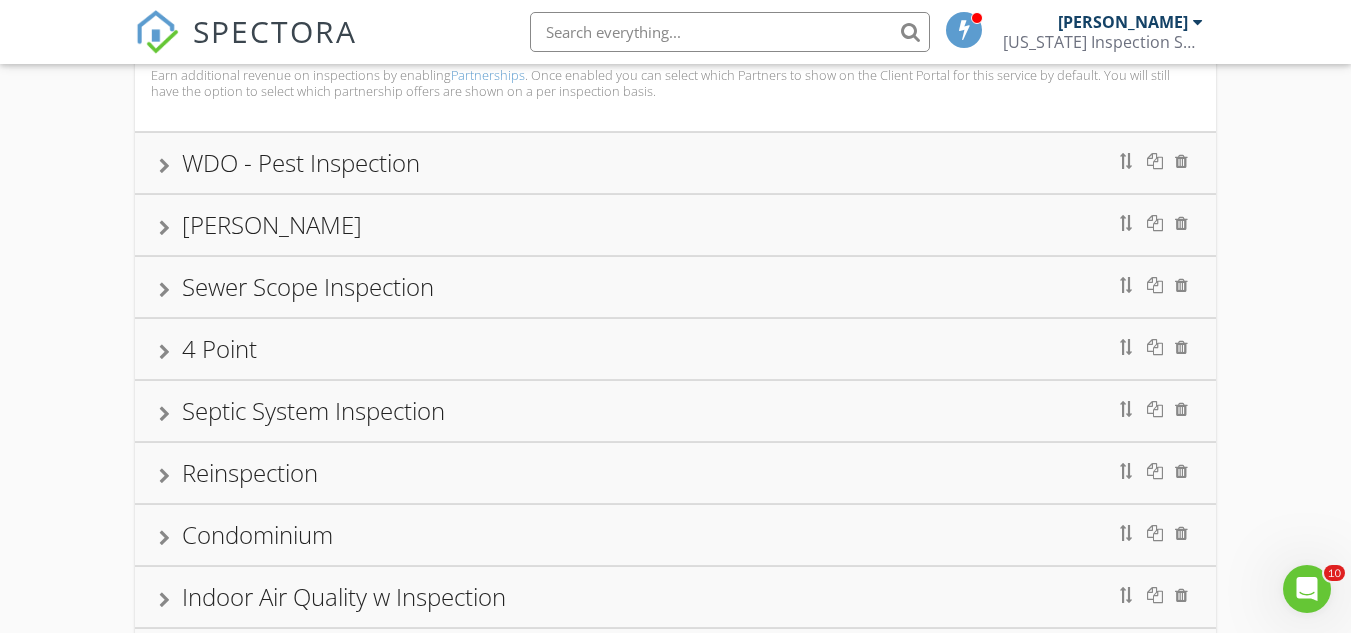 type on "125.0" 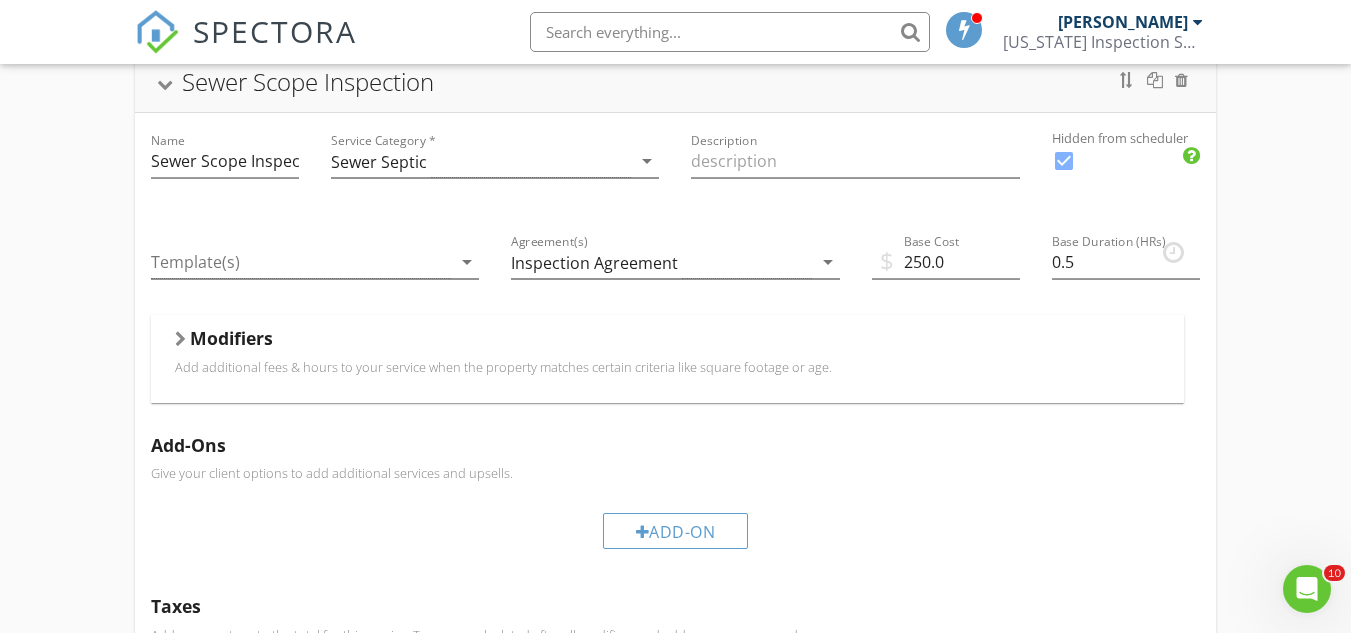 scroll, scrollTop: 315, scrollLeft: 0, axis: vertical 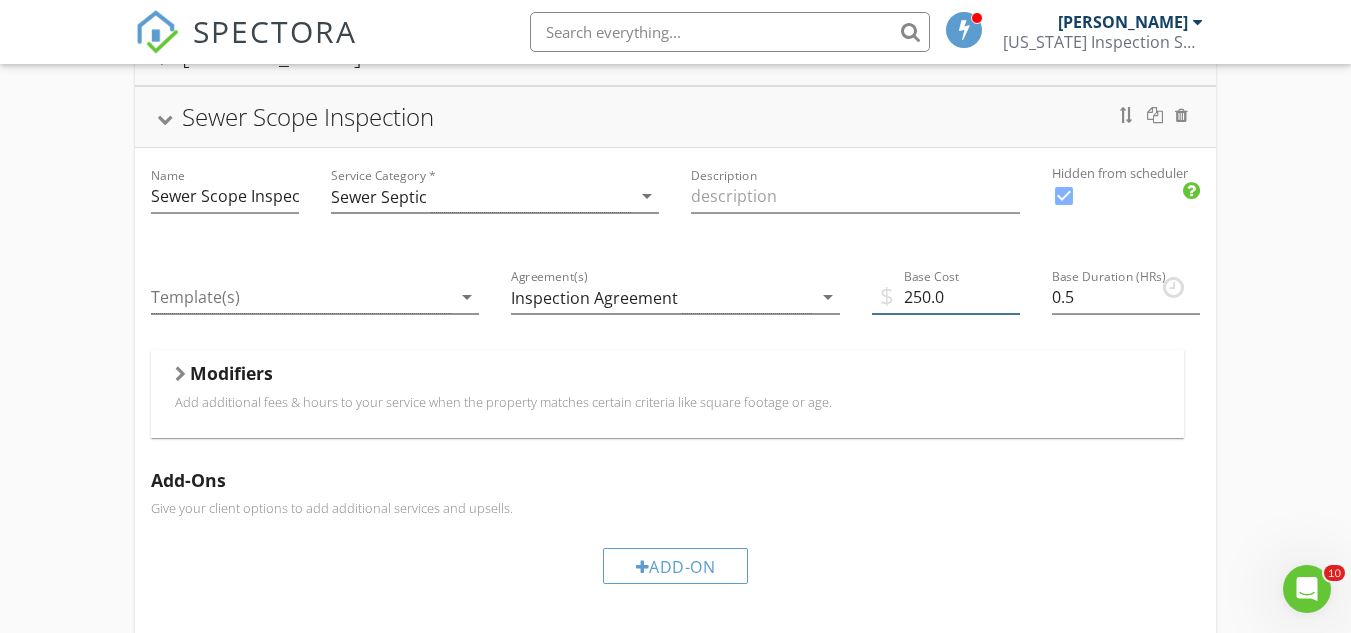 click on "250.0" at bounding box center [946, 297] 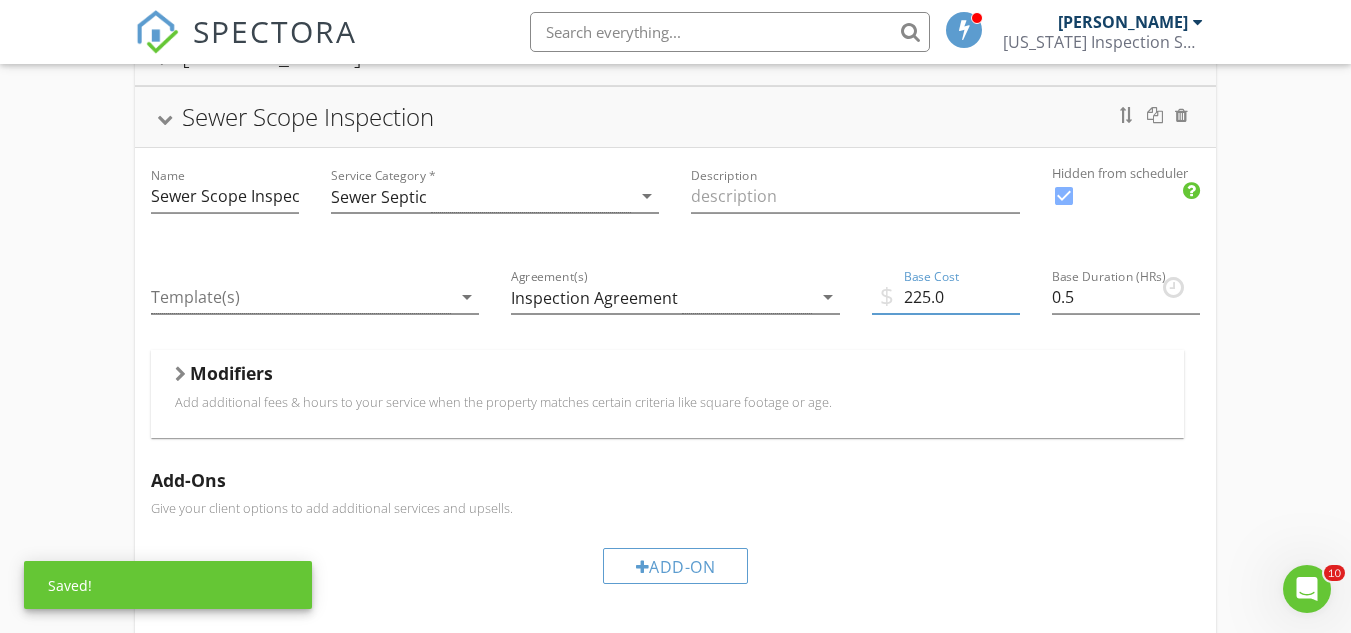 type on "225.0" 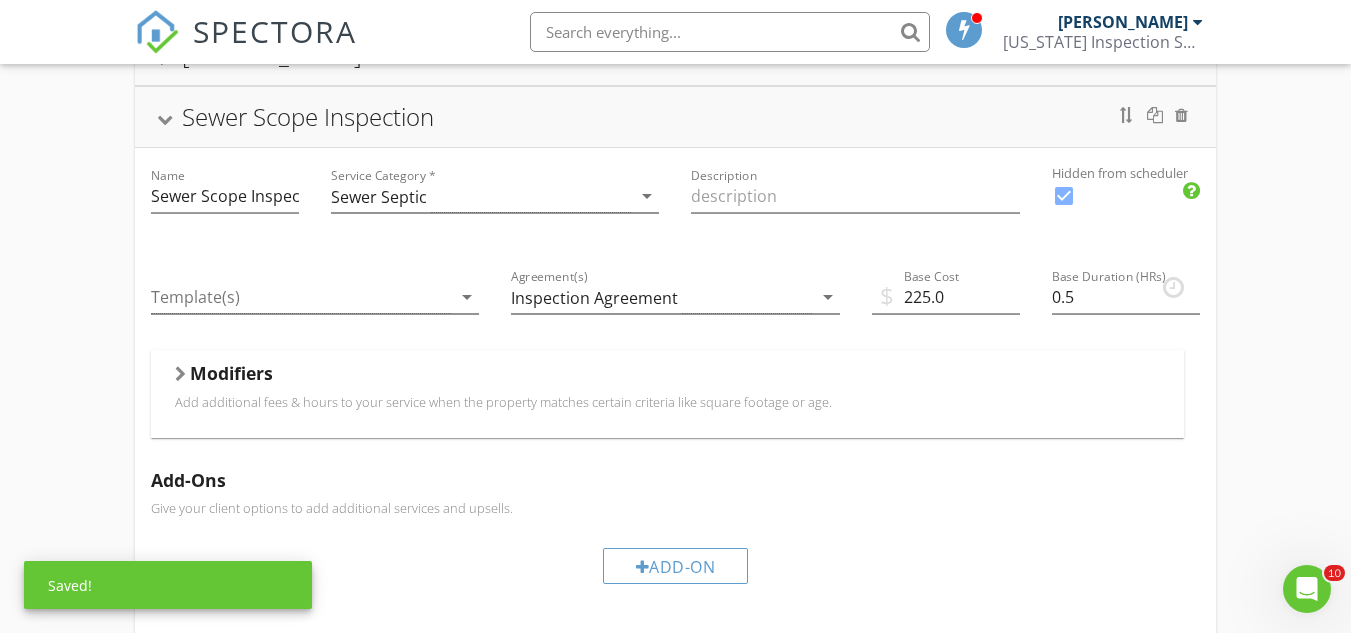 click on "Add additional fees & hours to your service when the
property matches certain criteria like square footage or age." at bounding box center [667, 402] 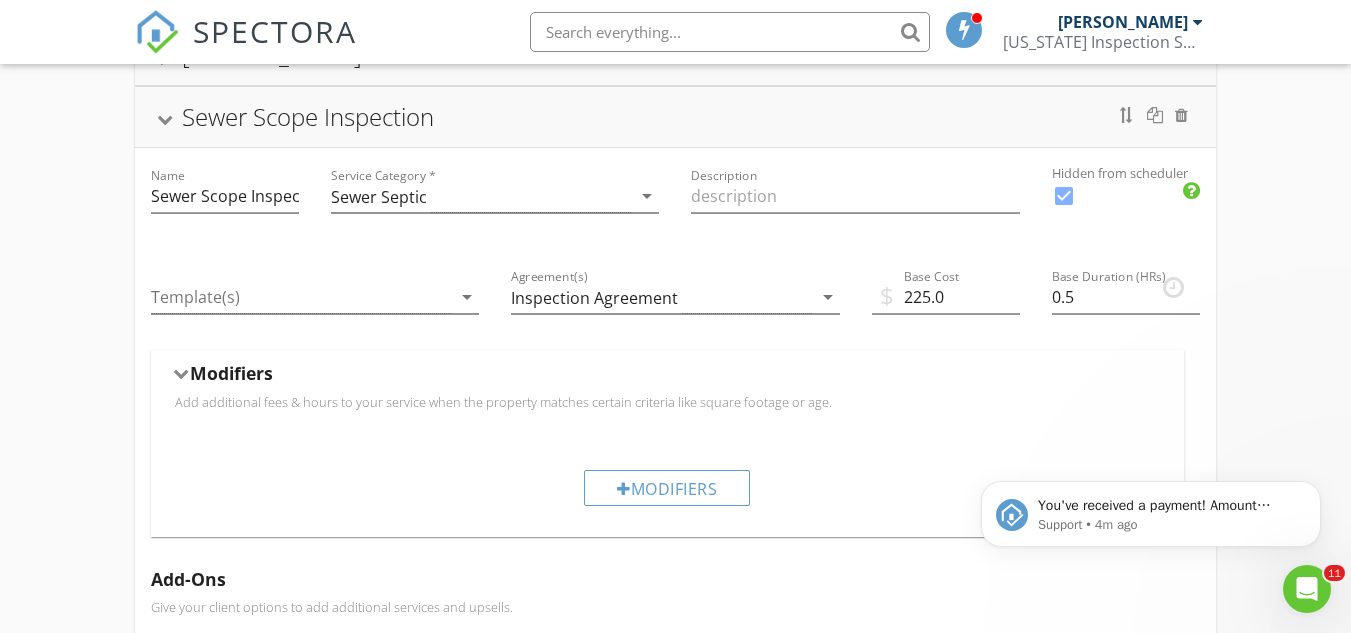 scroll, scrollTop: 0, scrollLeft: 0, axis: both 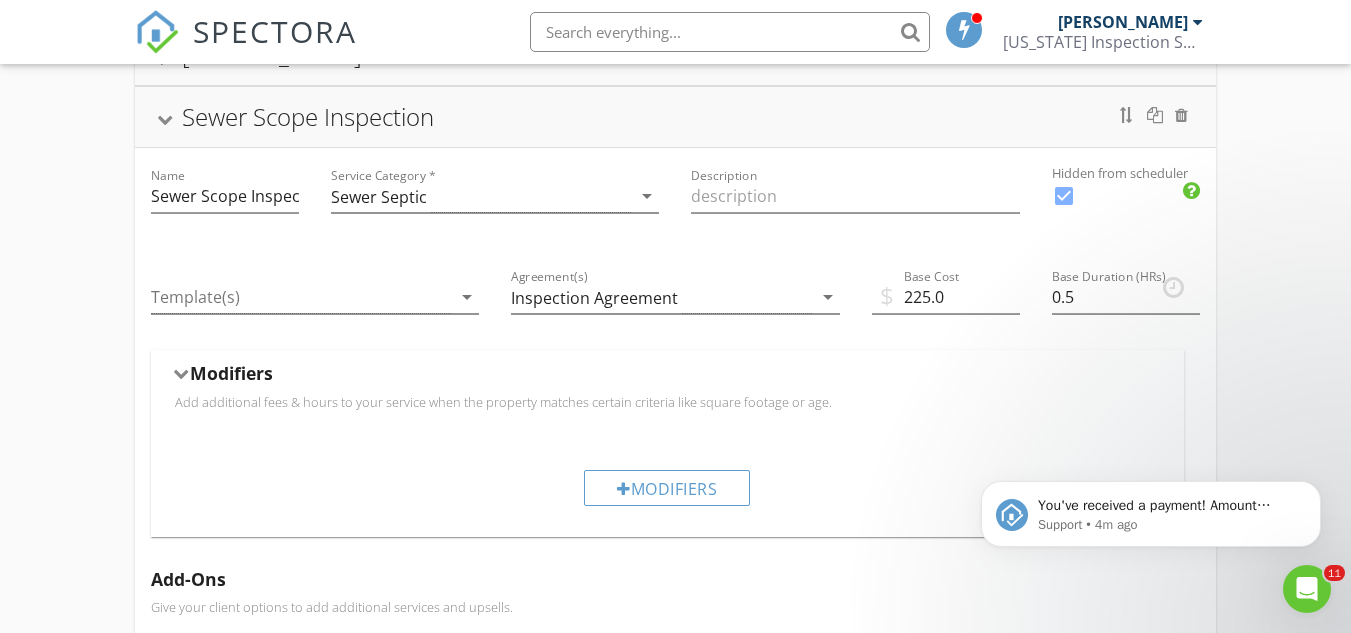 click on "SPECTORA" at bounding box center [275, 31] 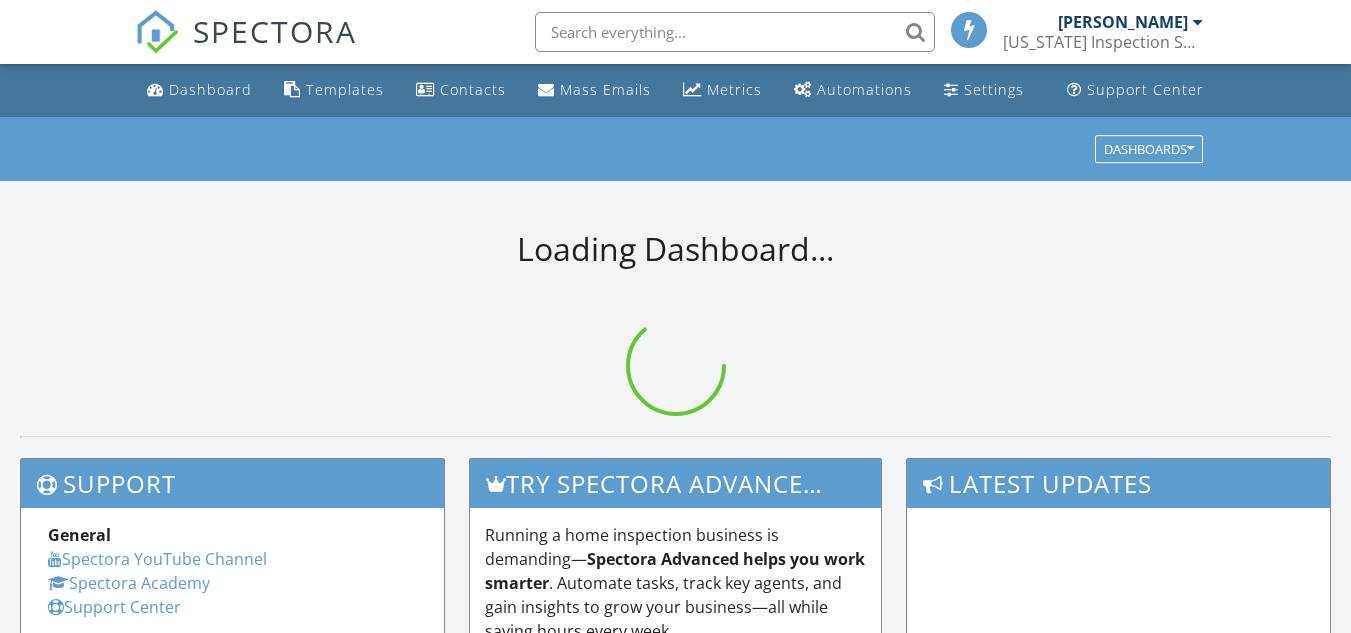 scroll, scrollTop: 0, scrollLeft: 0, axis: both 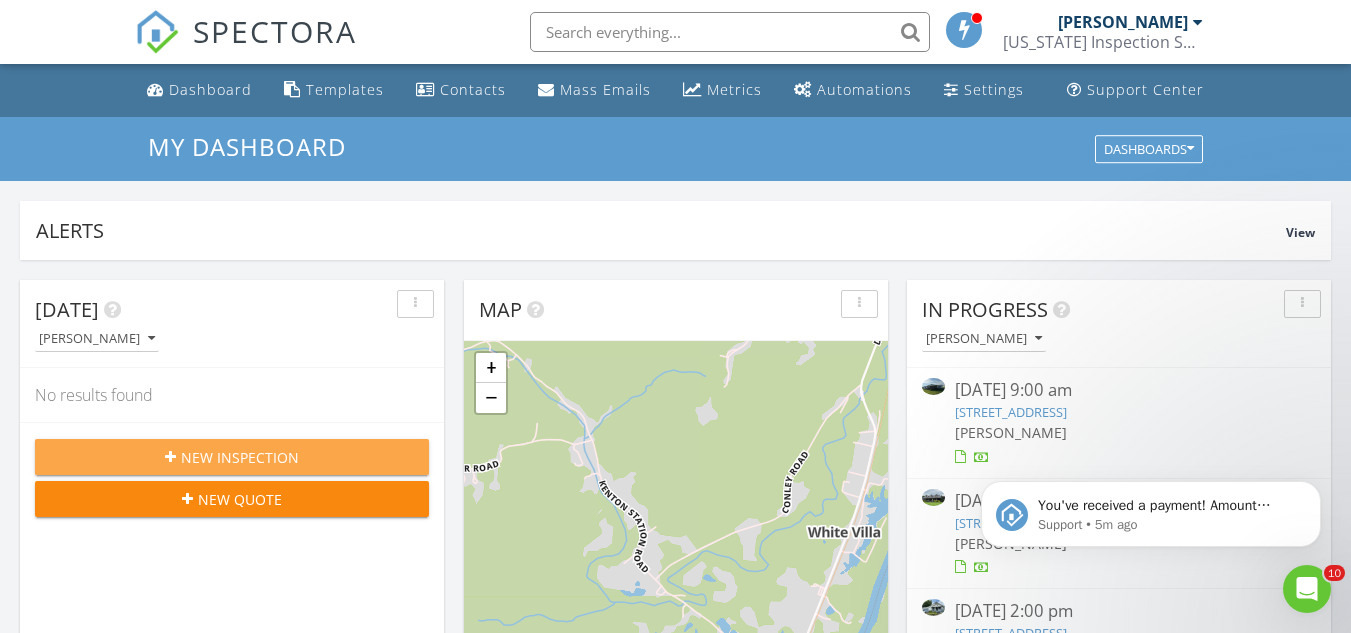 click on "New Inspection" at bounding box center (240, 457) 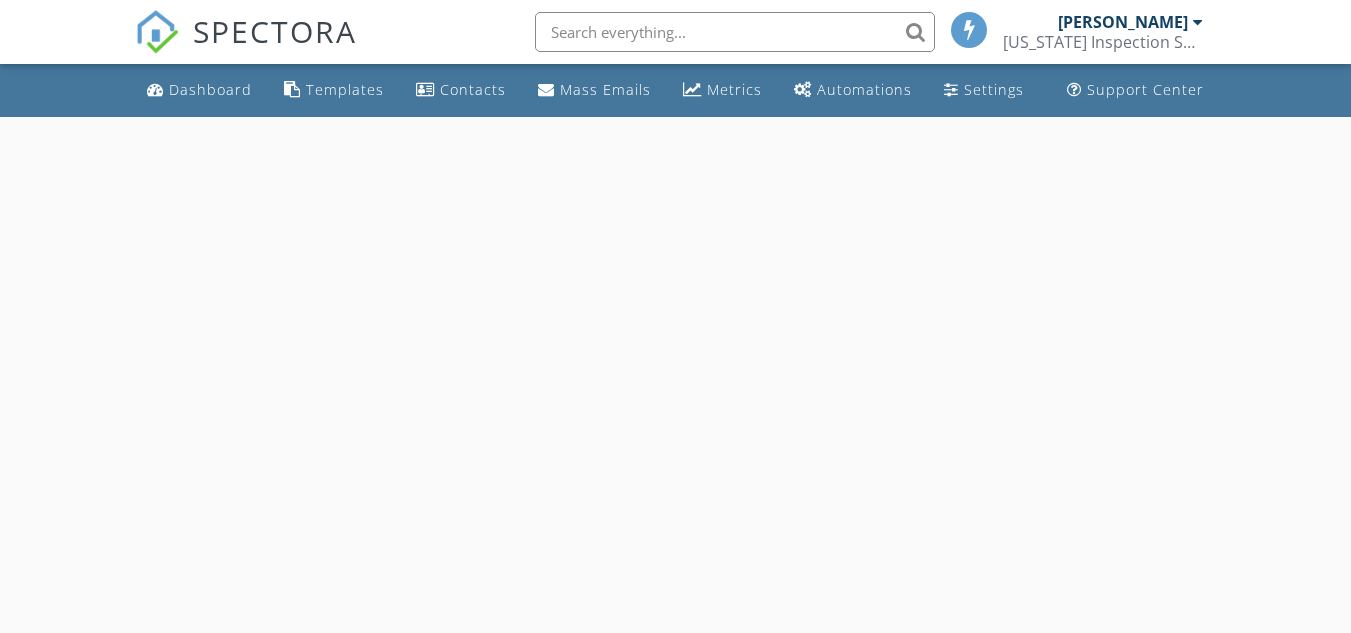 scroll, scrollTop: 0, scrollLeft: 0, axis: both 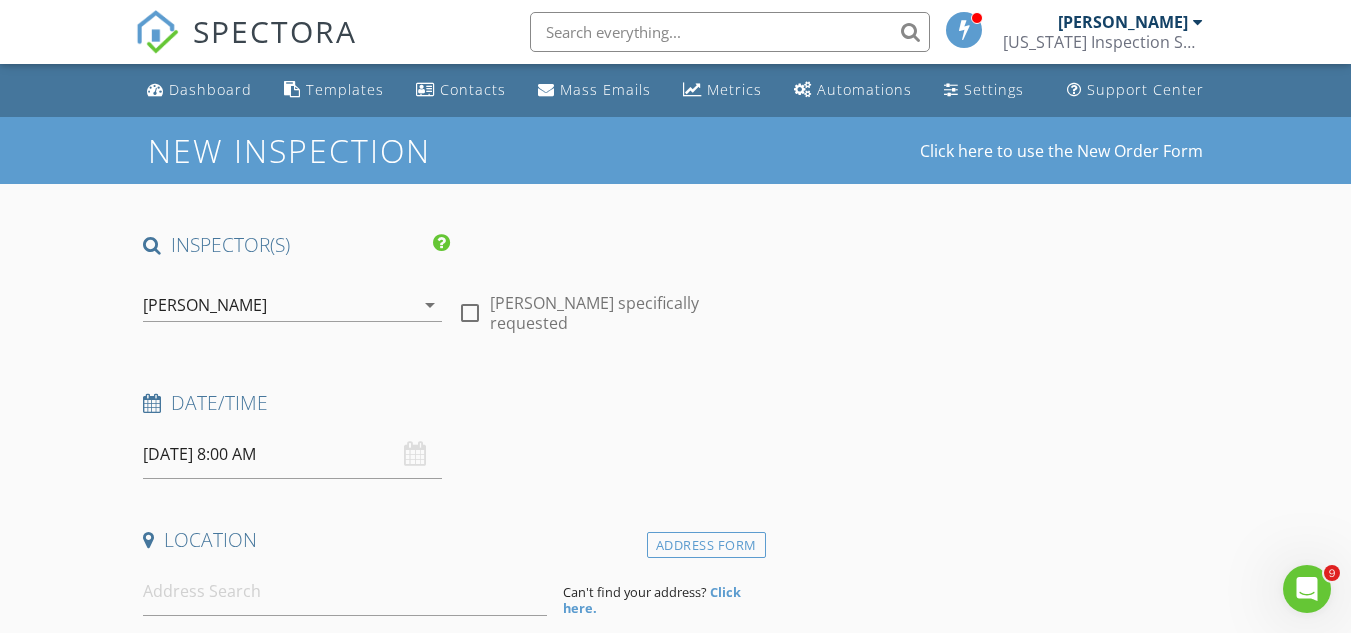 click on "[DATE] 8:00 AM" at bounding box center [292, 454] 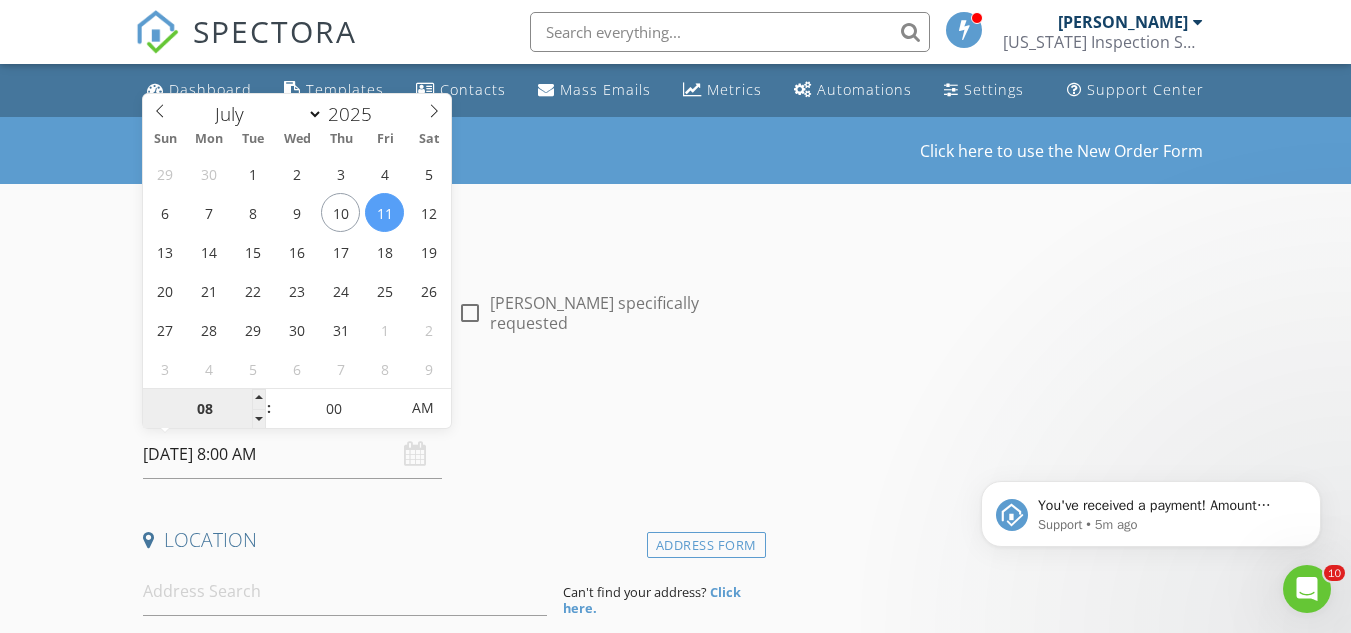 scroll, scrollTop: 0, scrollLeft: 0, axis: both 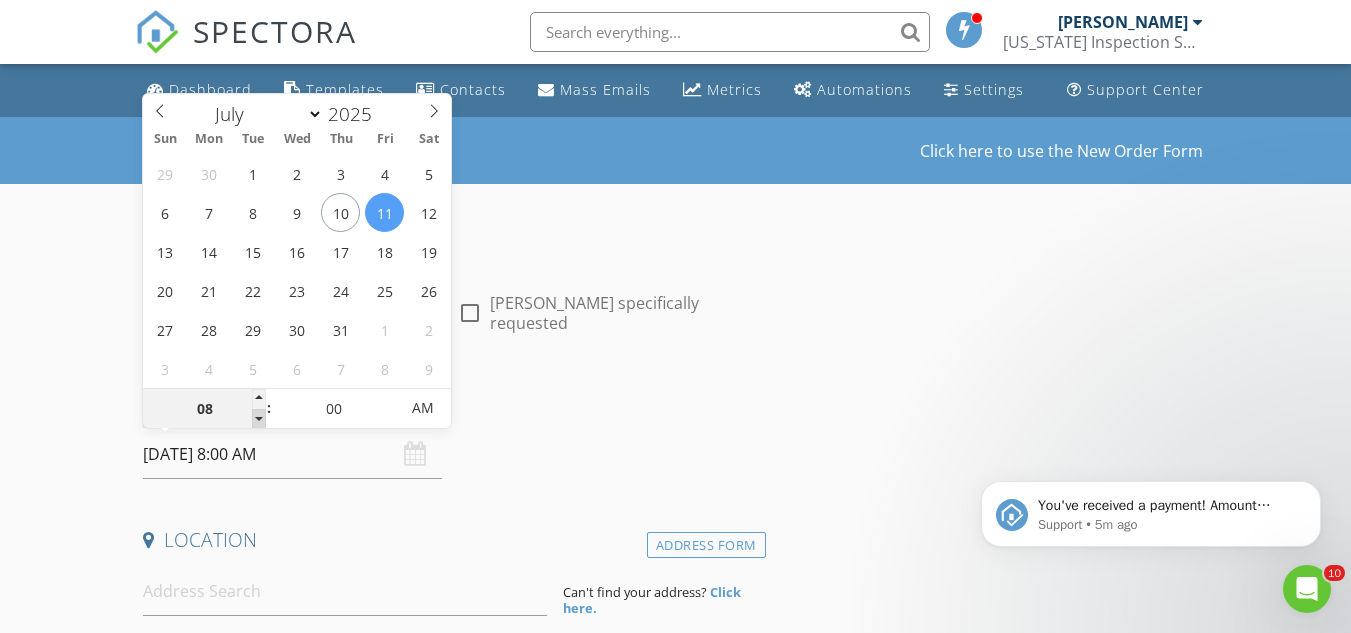 type on "07" 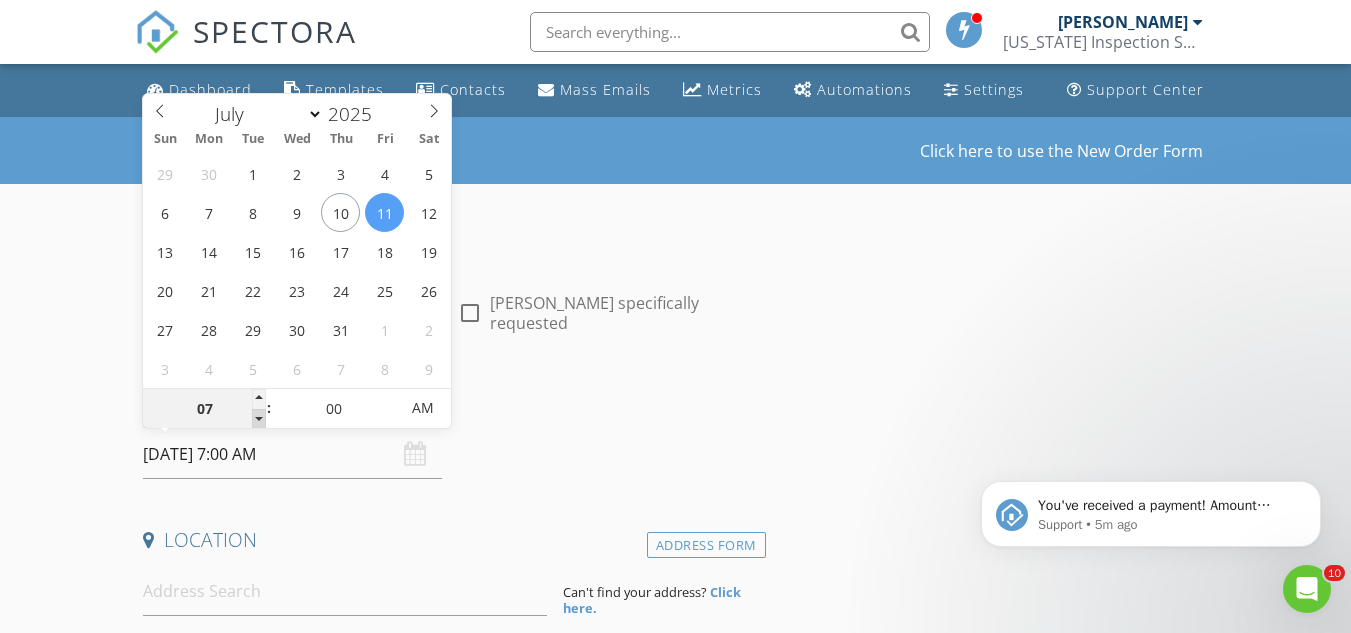 click at bounding box center [259, 419] 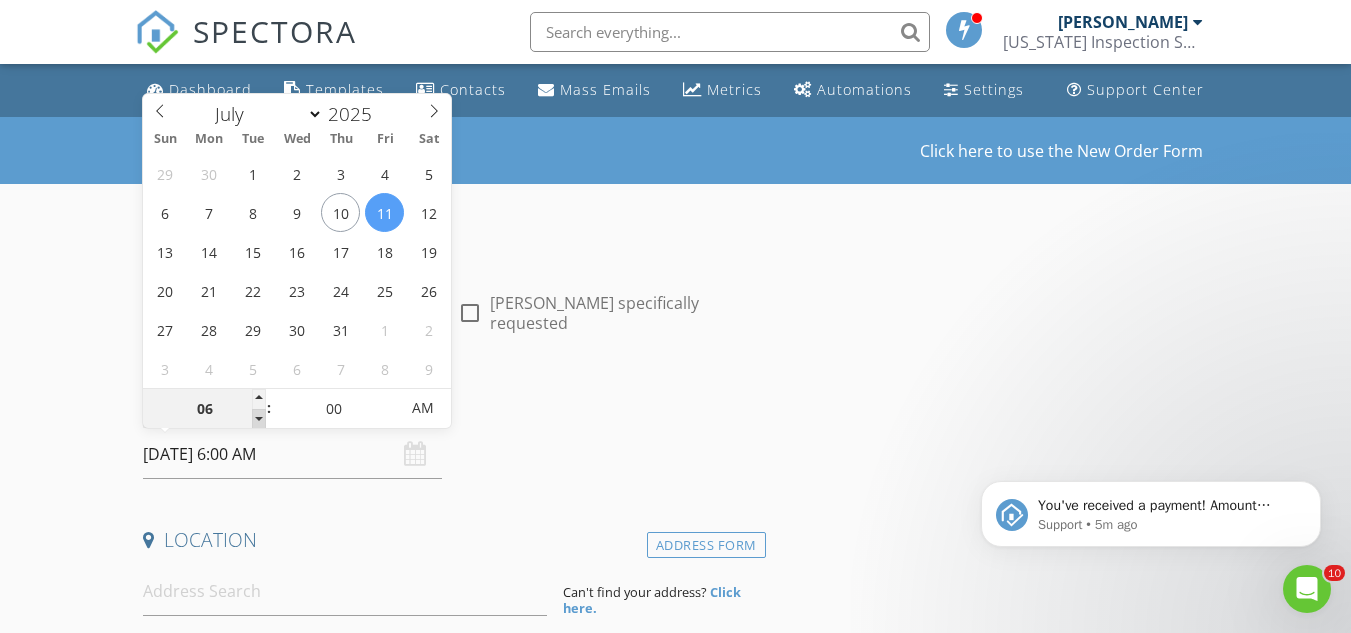 click at bounding box center [259, 419] 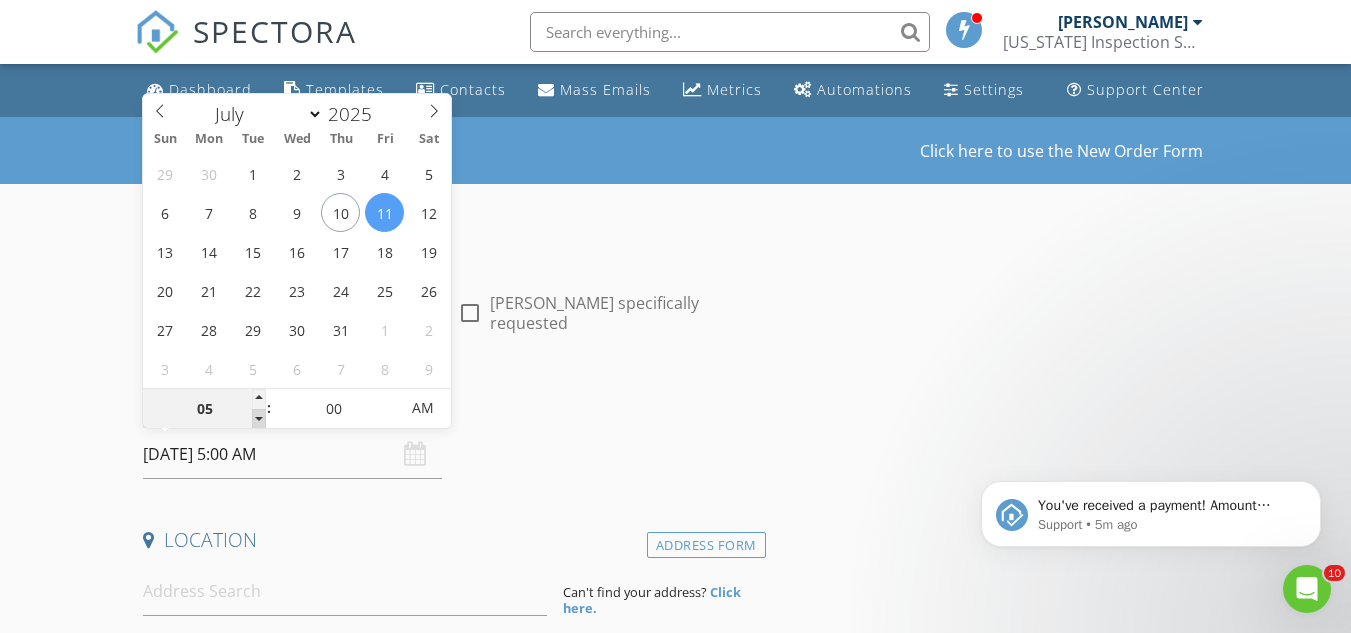 click at bounding box center [259, 419] 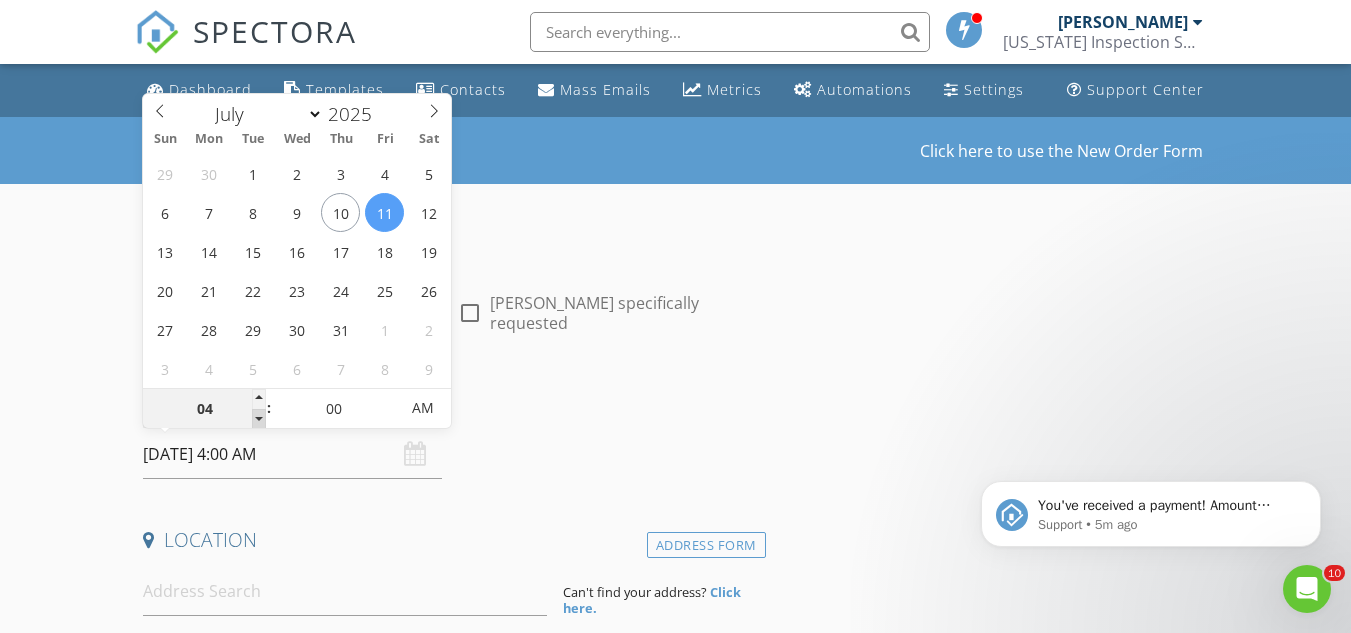 click at bounding box center [259, 419] 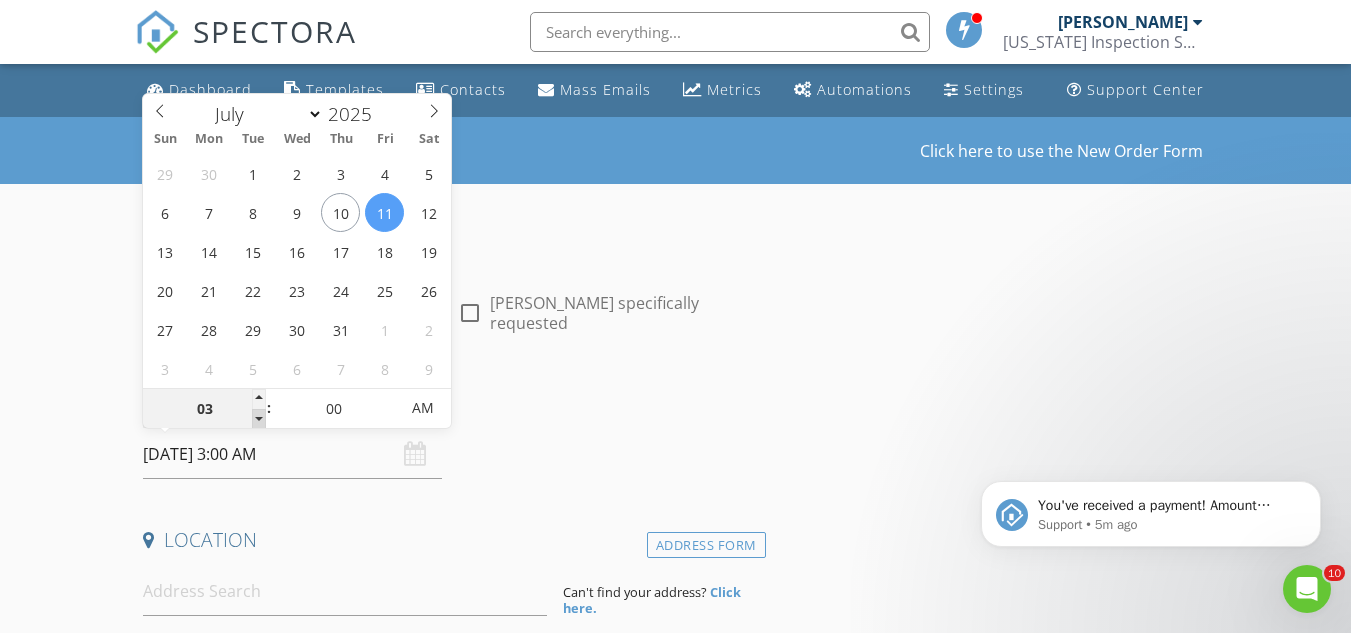 click at bounding box center [259, 419] 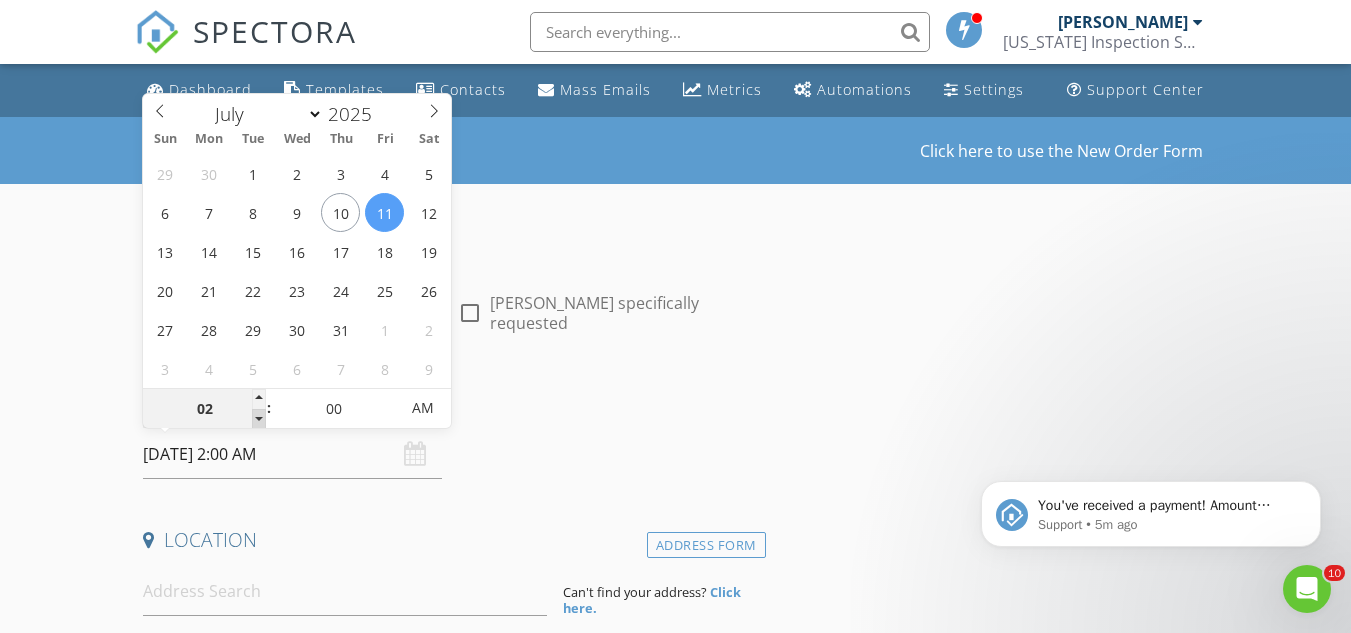 click at bounding box center [259, 419] 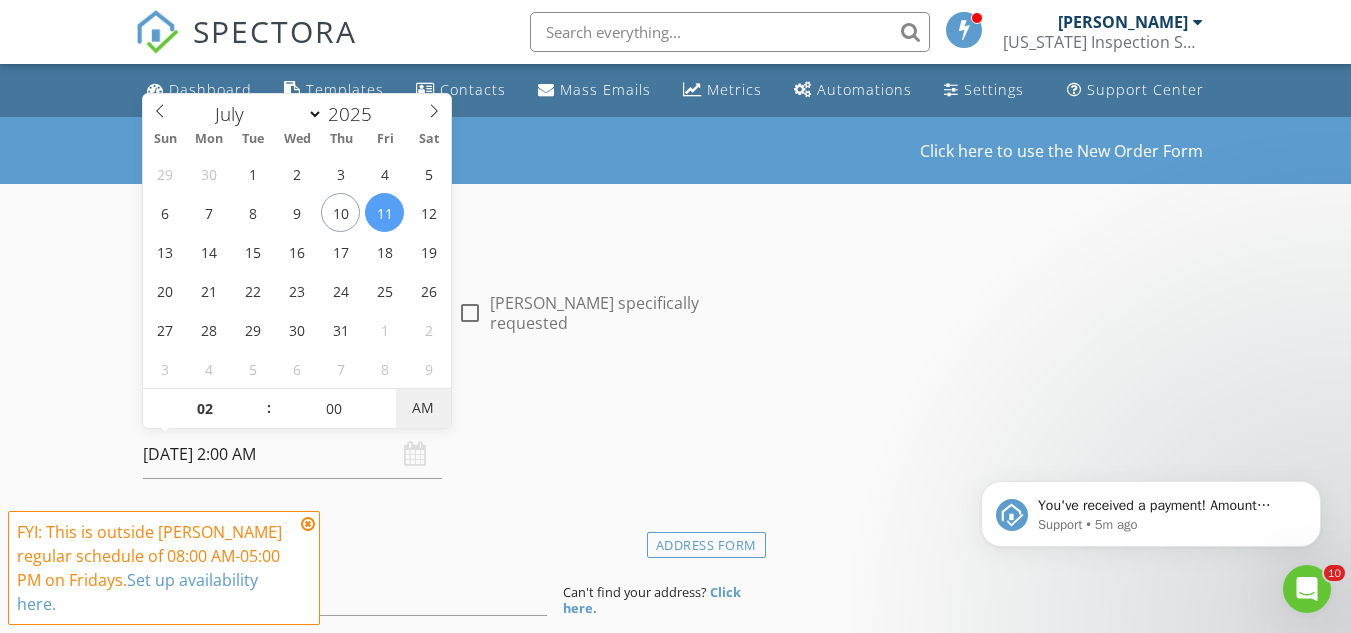 type on "[DATE] 2:00 PM" 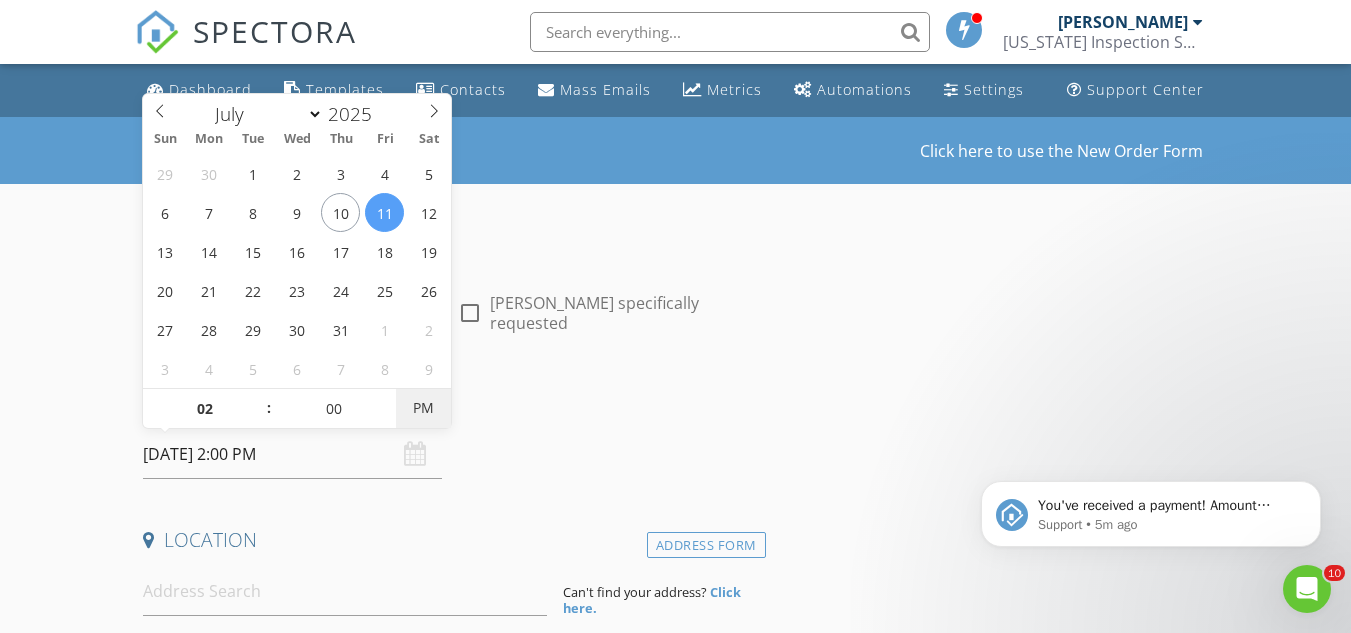 click on "PM" at bounding box center [423, 408] 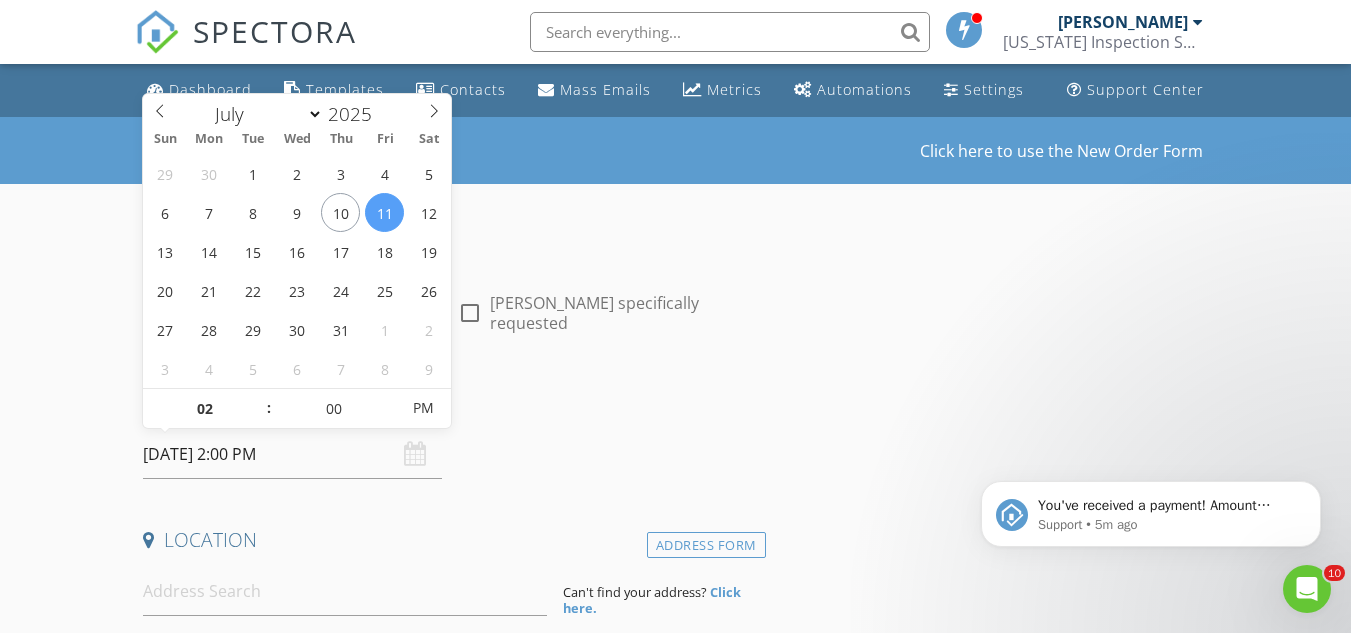 click on "Date/Time" at bounding box center (450, 403) 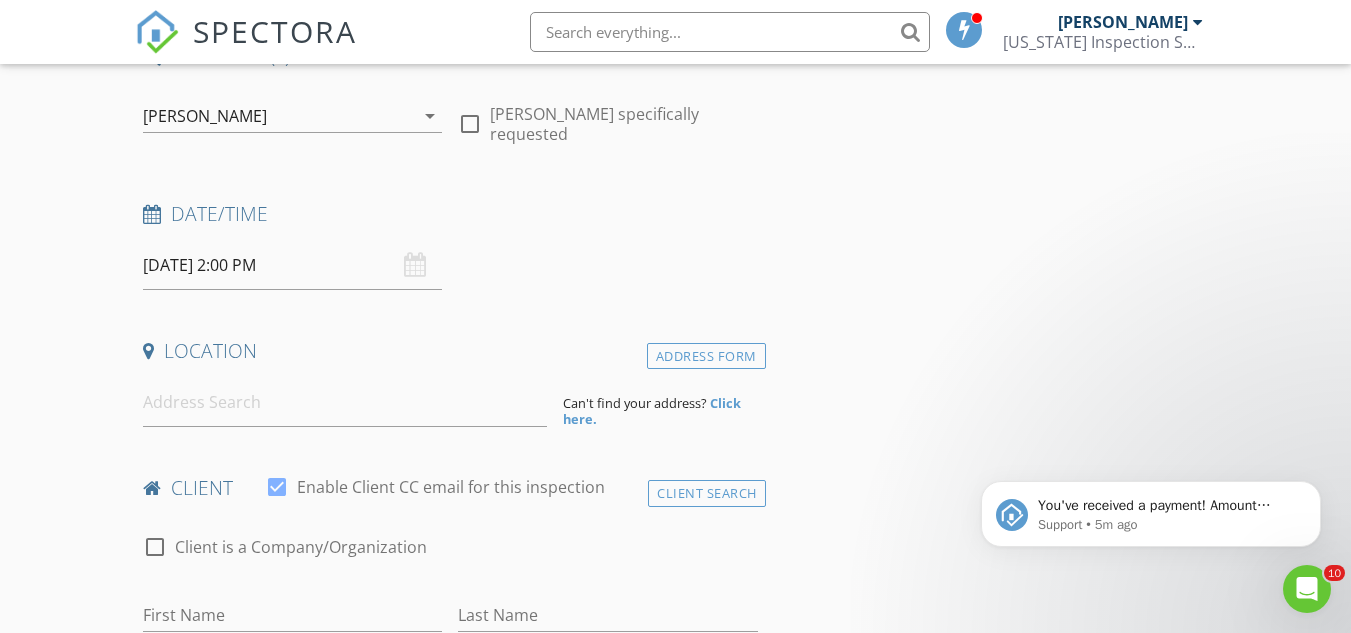scroll, scrollTop: 200, scrollLeft: 0, axis: vertical 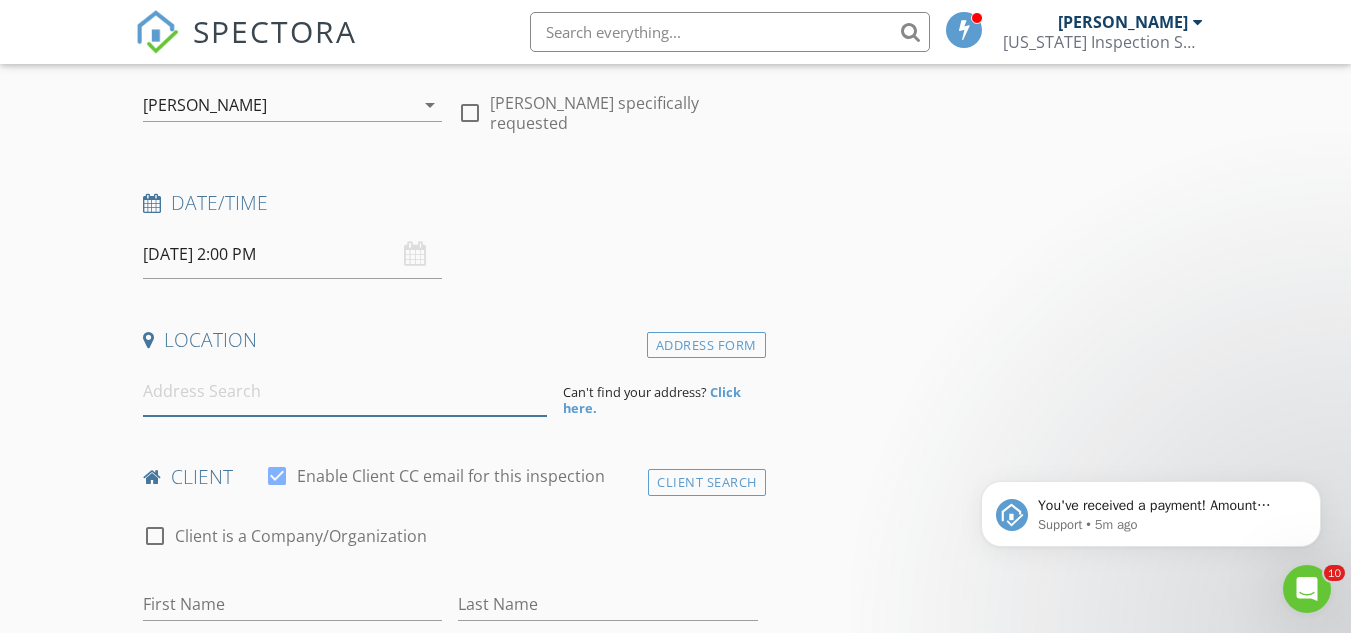 click at bounding box center (345, 391) 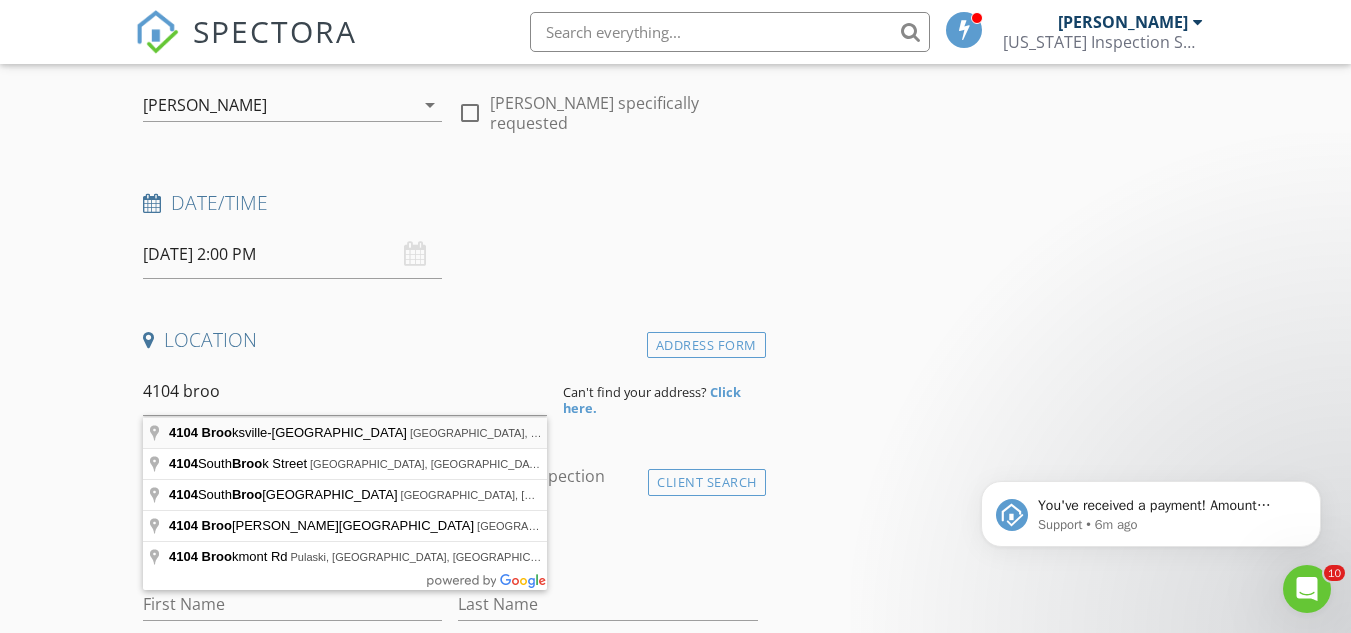 type on "4104 Brooksville-Germantown Rd, Augusta, KY, USA" 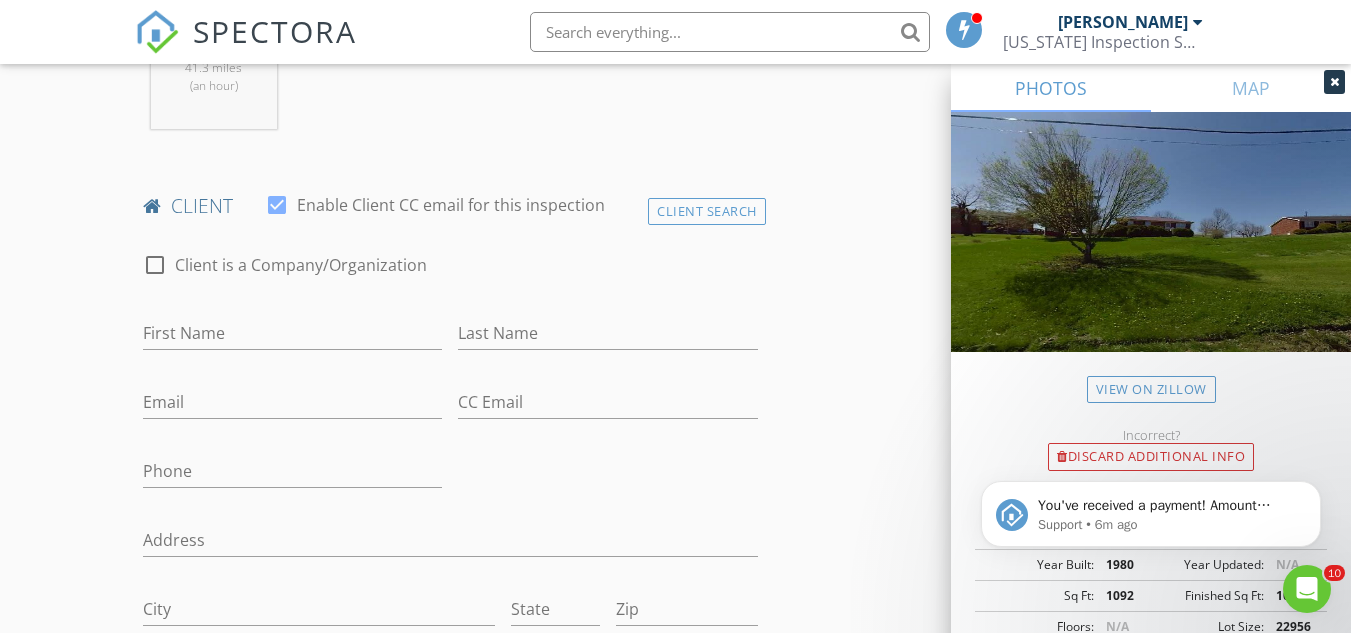 scroll, scrollTop: 900, scrollLeft: 0, axis: vertical 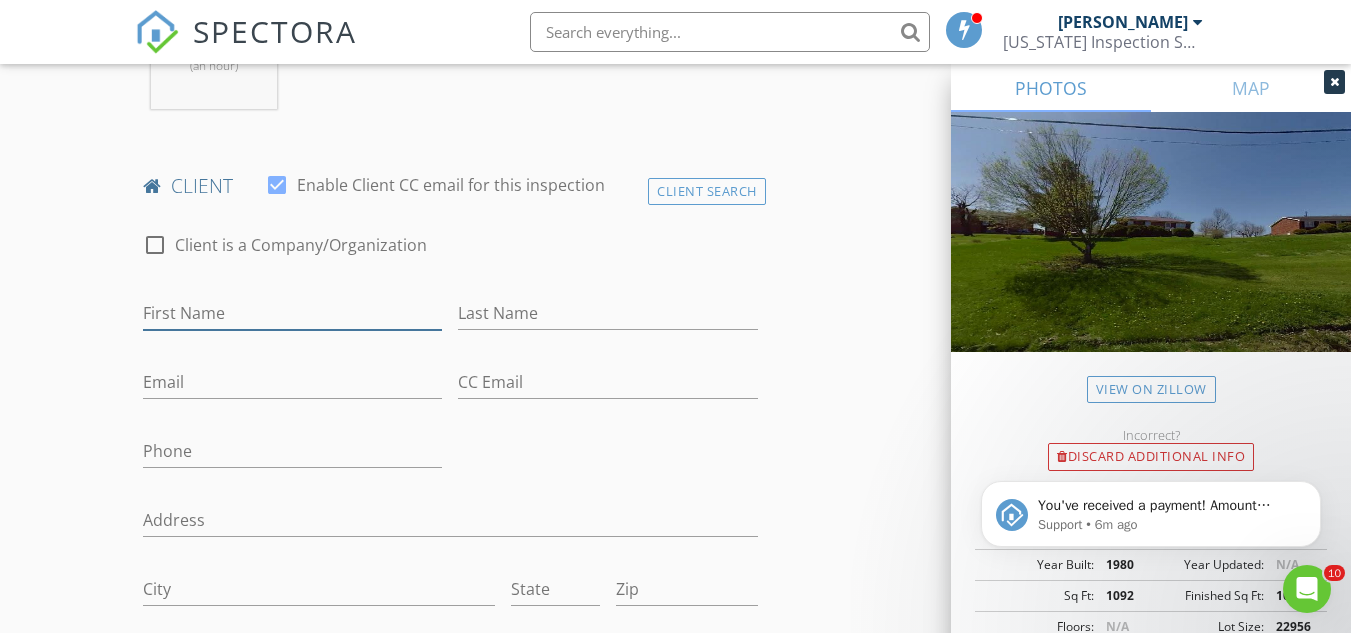 click on "First Name" at bounding box center [292, 313] 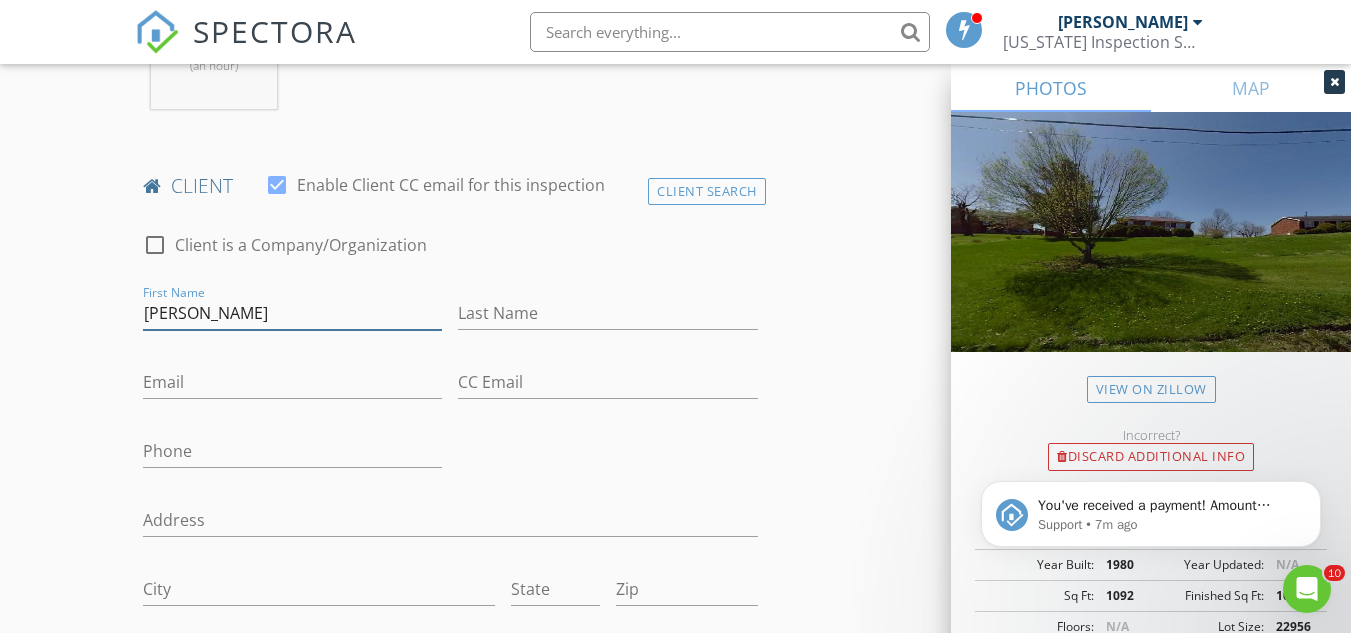 type on "[PERSON_NAME]" 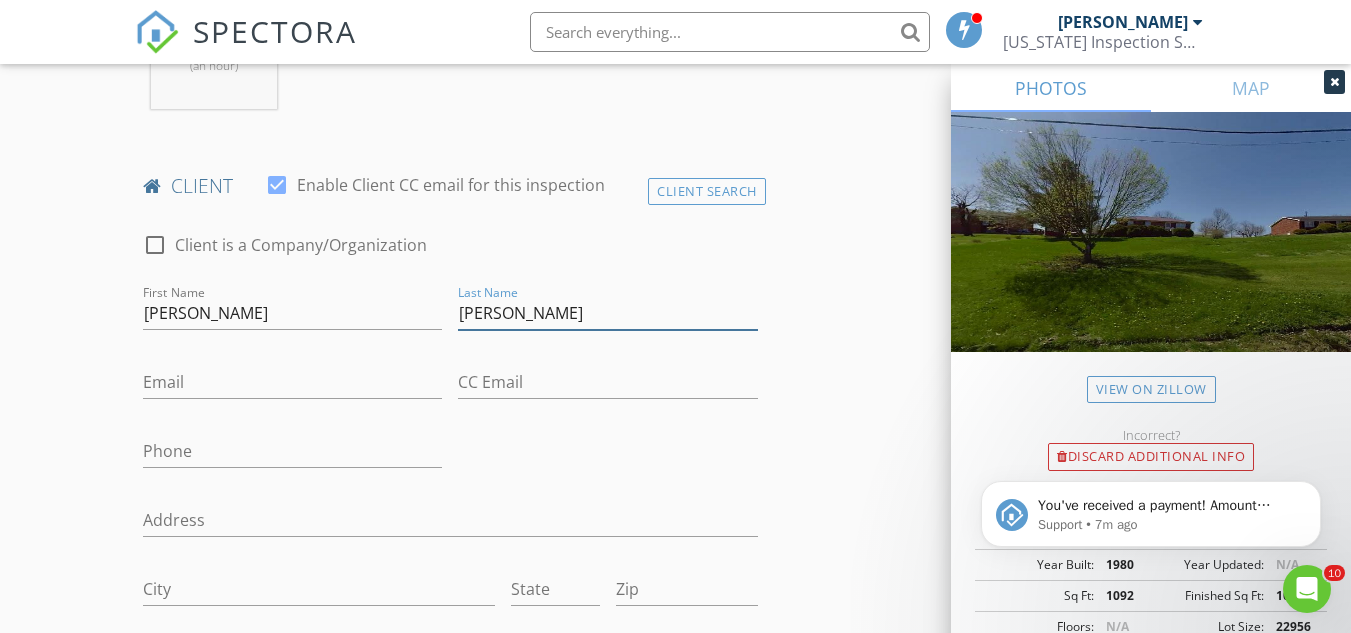 type on "[PERSON_NAME]" 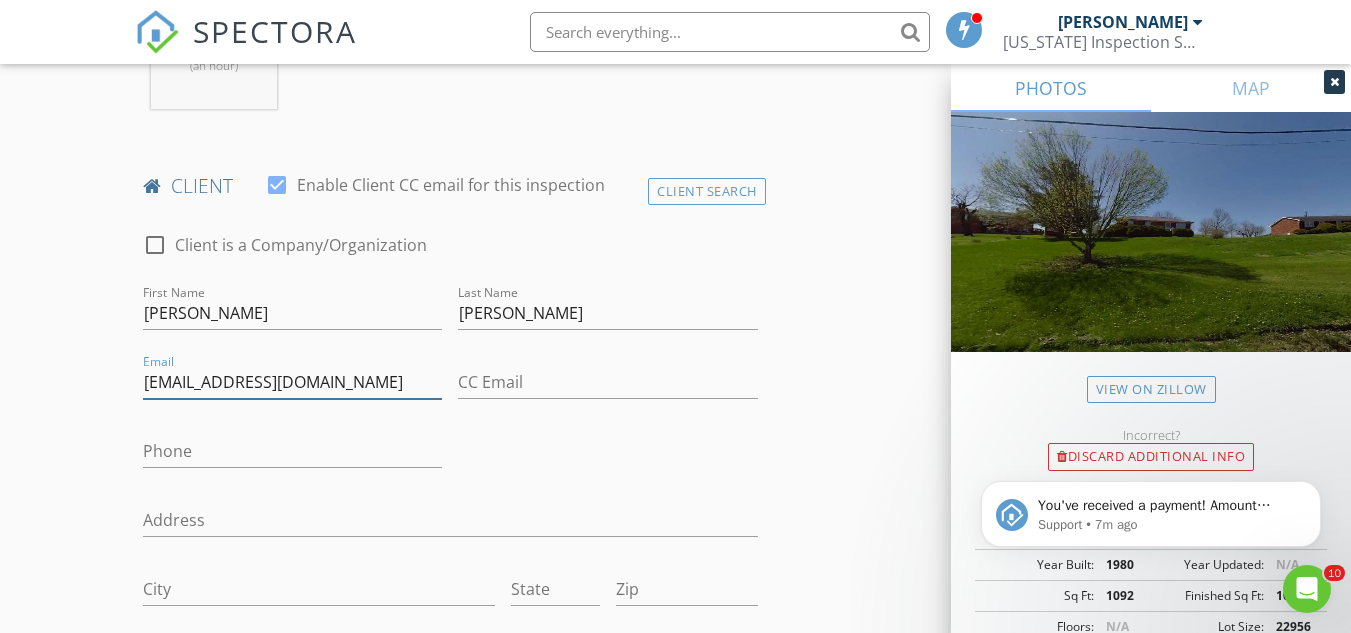 type on "[EMAIL_ADDRESS][DOMAIN_NAME]" 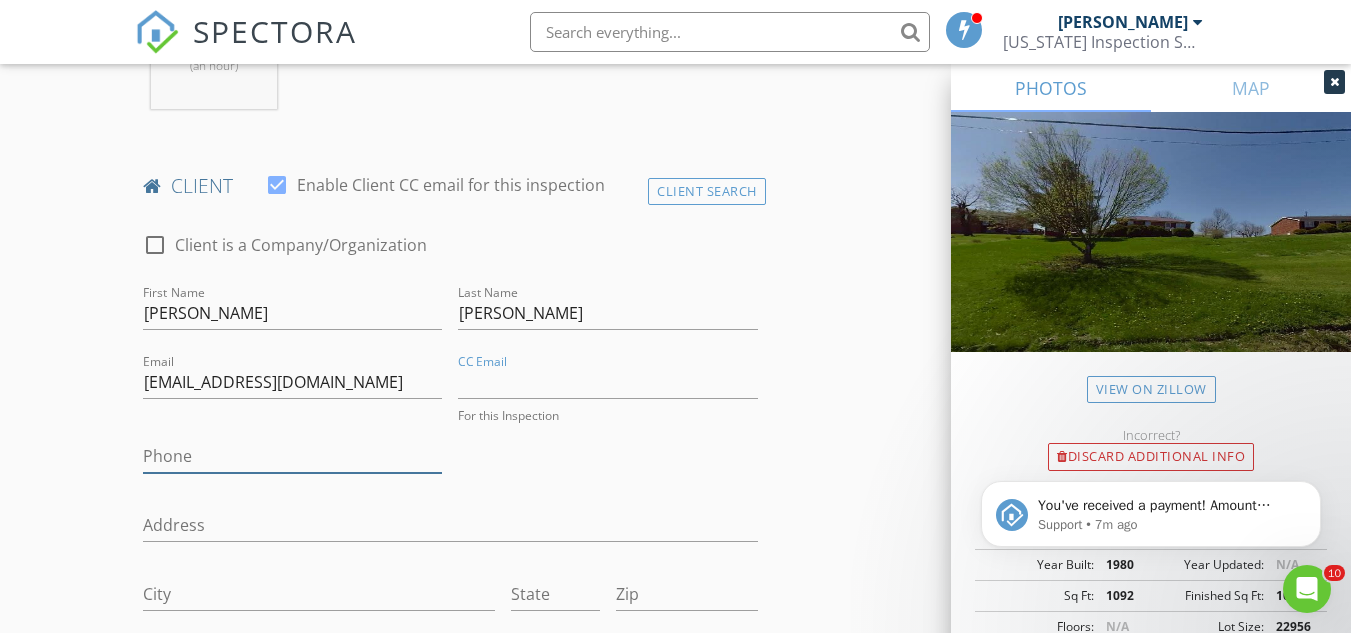 click on "Phone" at bounding box center (292, 456) 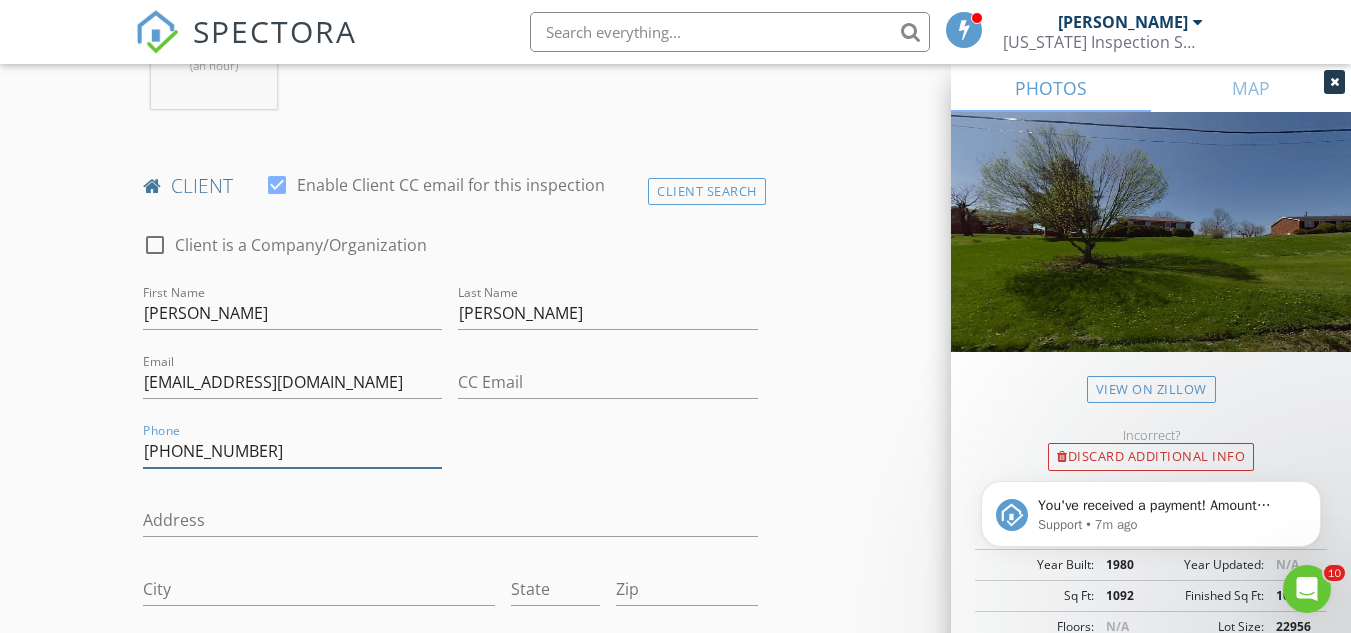 type on "[PHONE_NUMBER]" 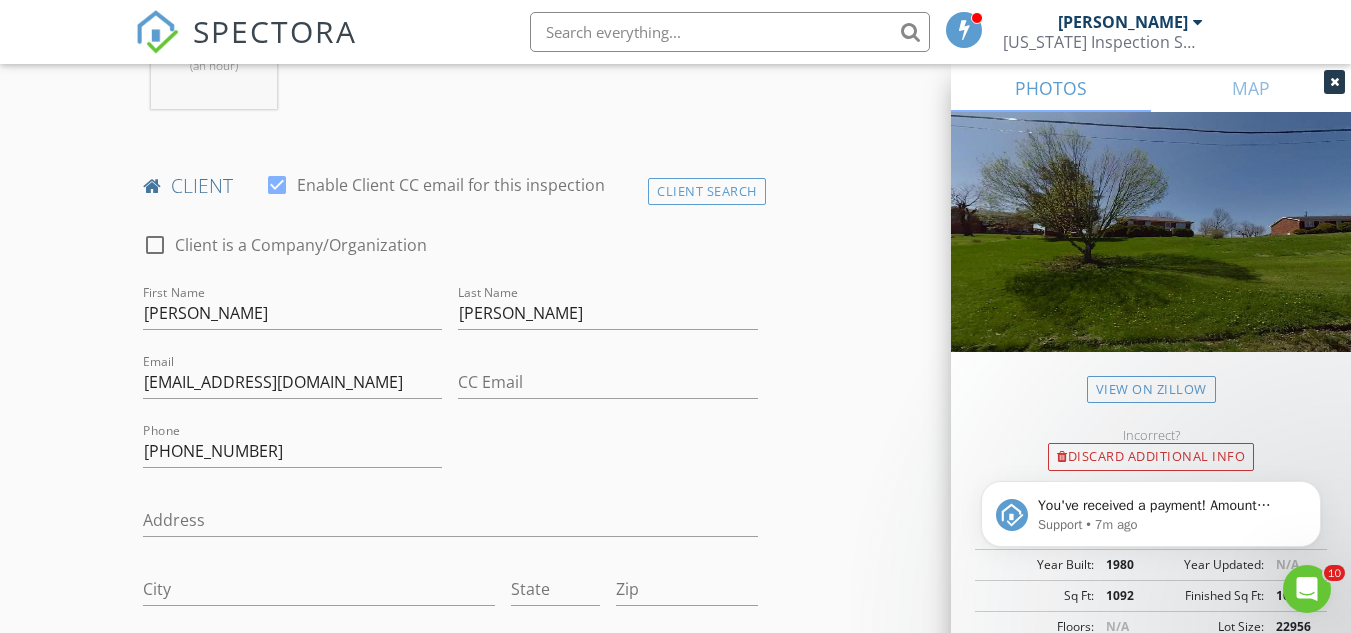 click on "check_box_outline_blank Client is a Company/Organization     First Name Daniel   Last Name Workman   Email dwork19@hotmail.com   CC Email   Phone 606-782-3940   Address   City   State   Zip       Notes   Private Notes" at bounding box center [450, 497] 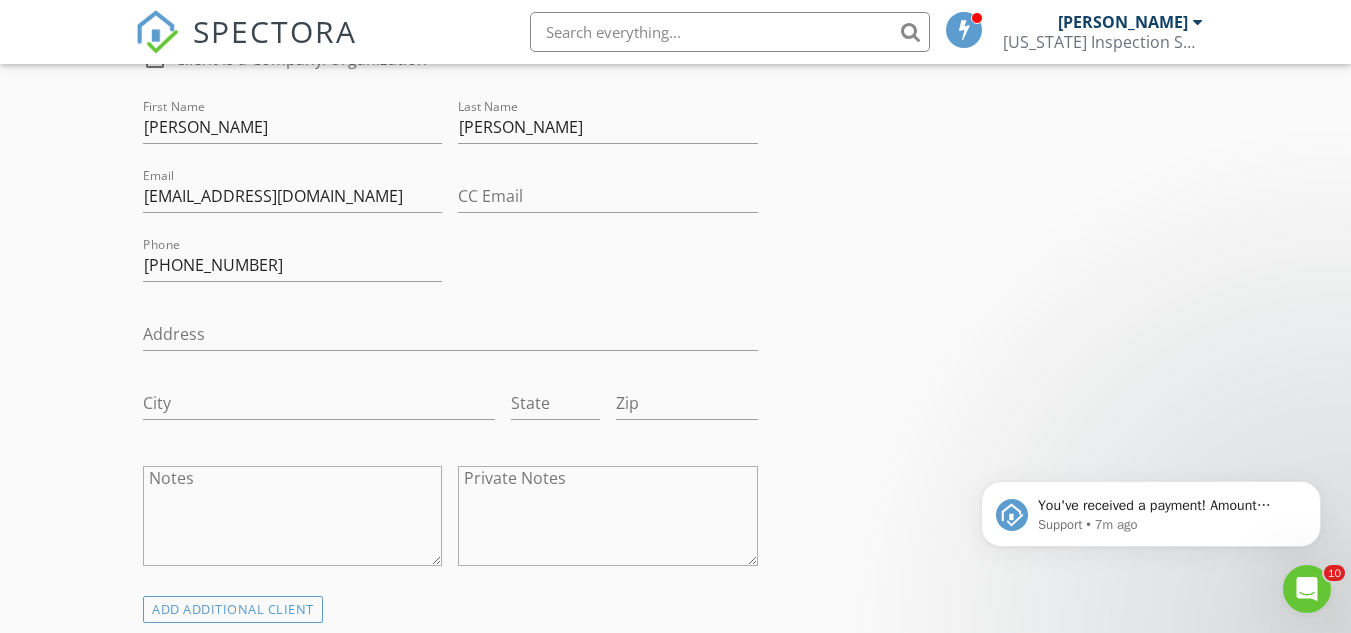 scroll, scrollTop: 1100, scrollLeft: 0, axis: vertical 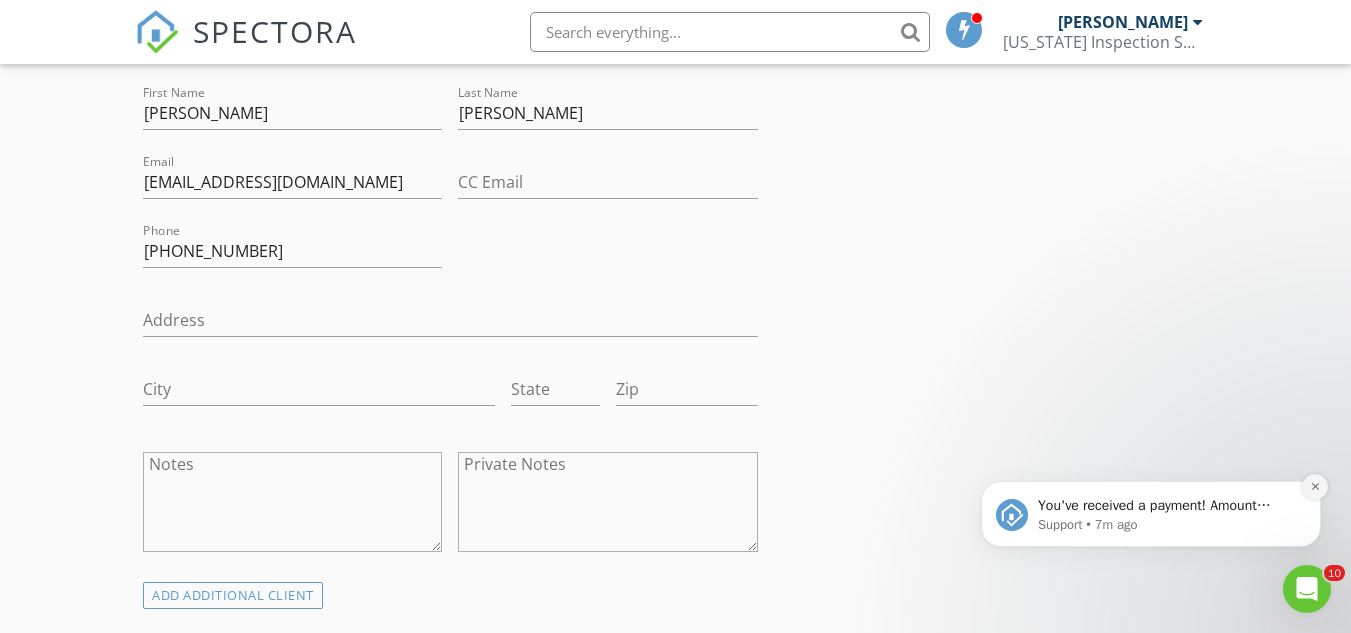 click 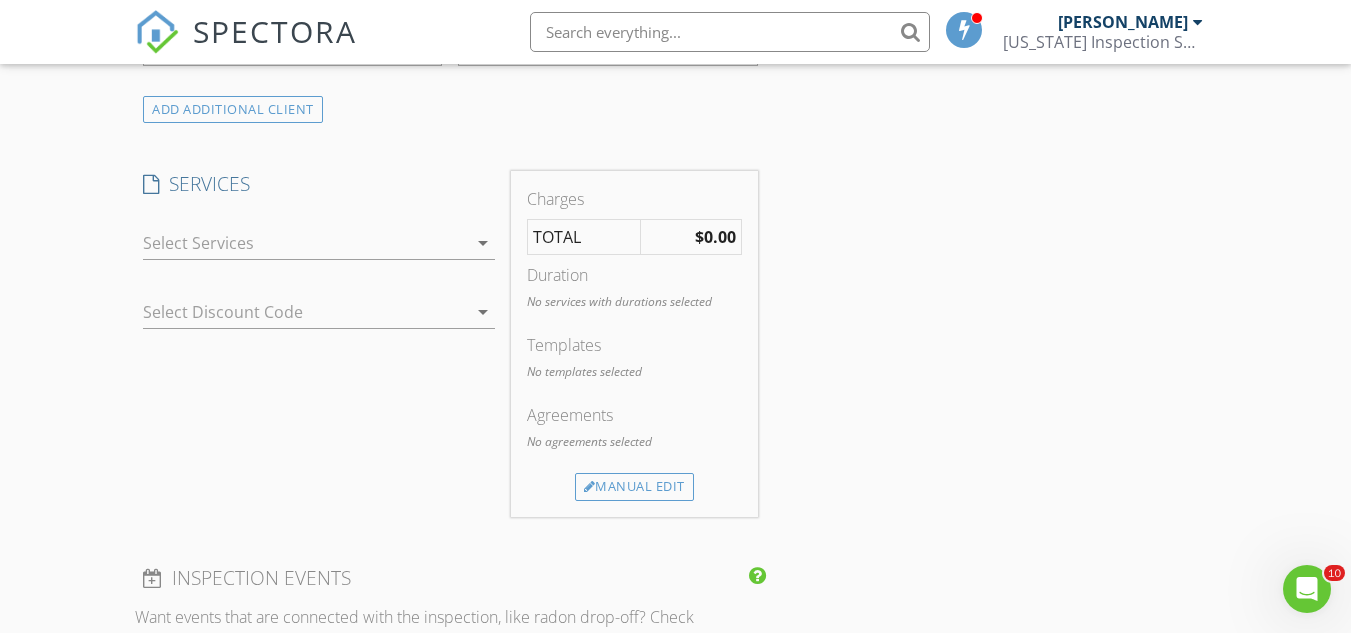 scroll, scrollTop: 1600, scrollLeft: 0, axis: vertical 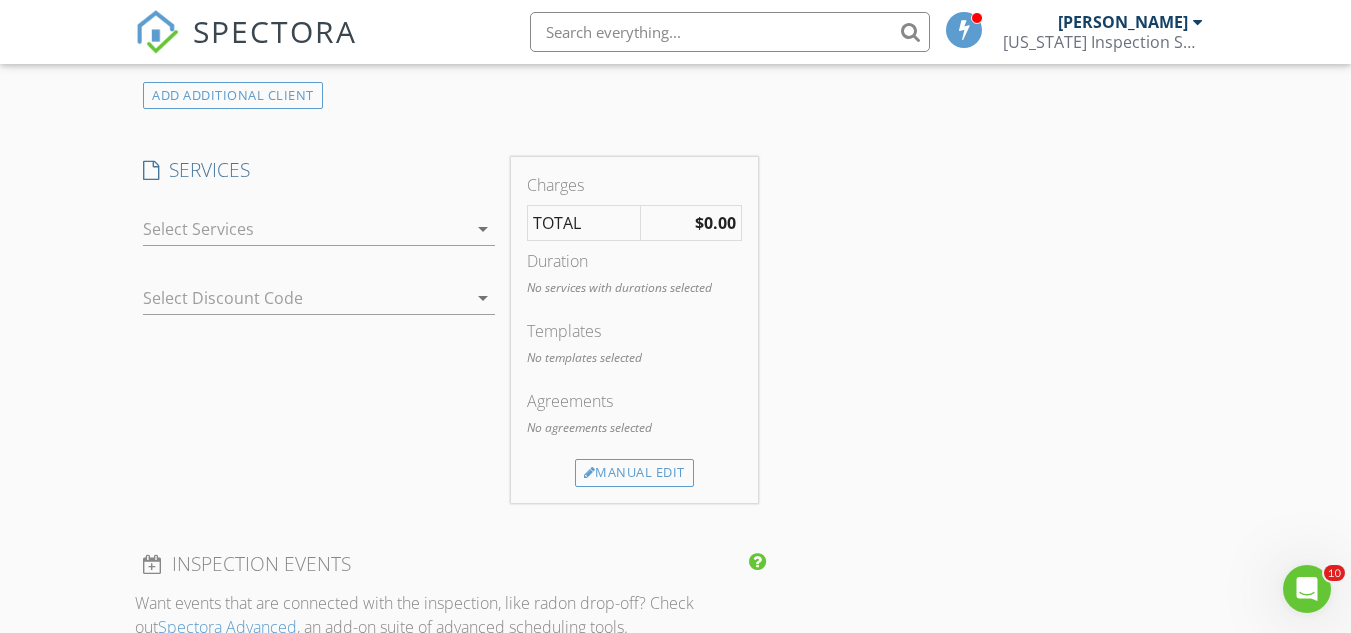 click on "arrow_drop_down" at bounding box center [483, 229] 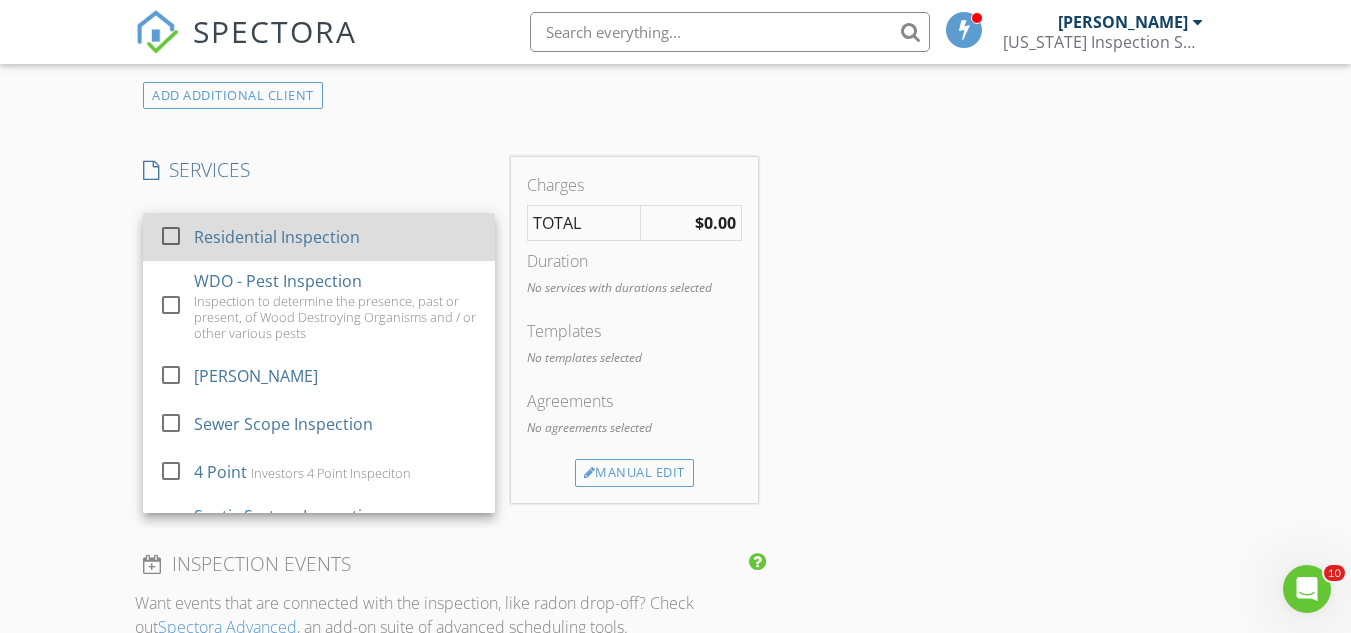 click at bounding box center [171, 236] 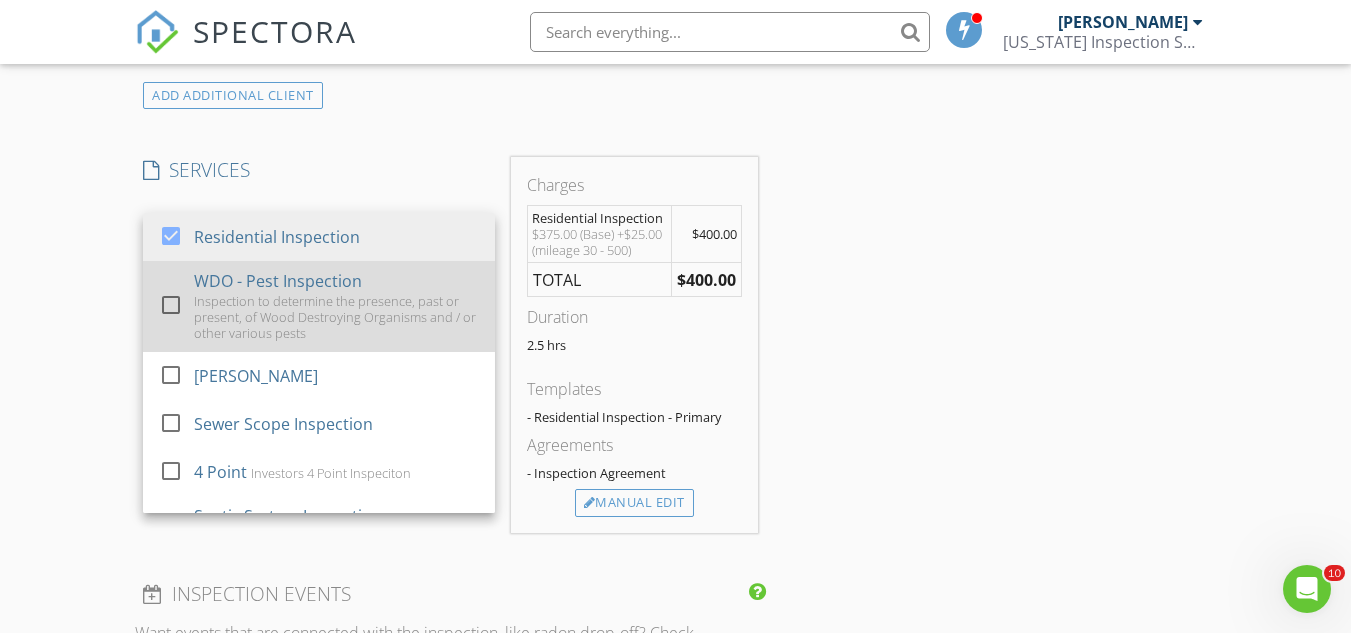 click at bounding box center (171, 305) 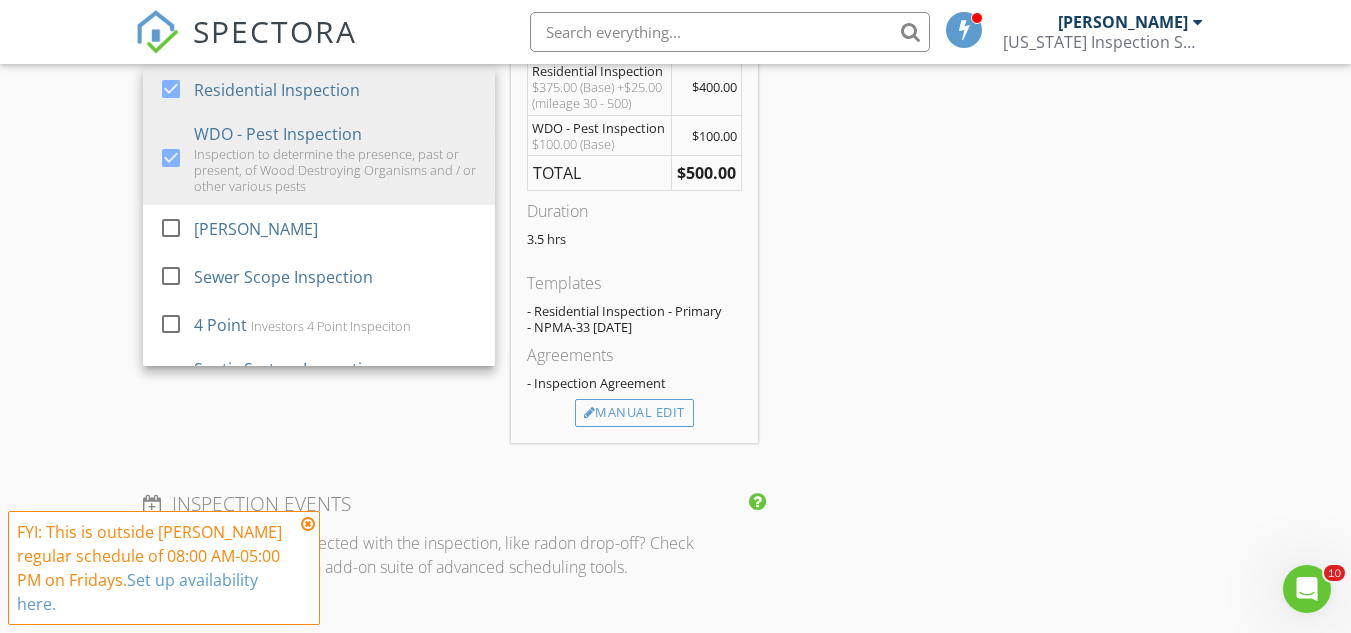 scroll, scrollTop: 1800, scrollLeft: 0, axis: vertical 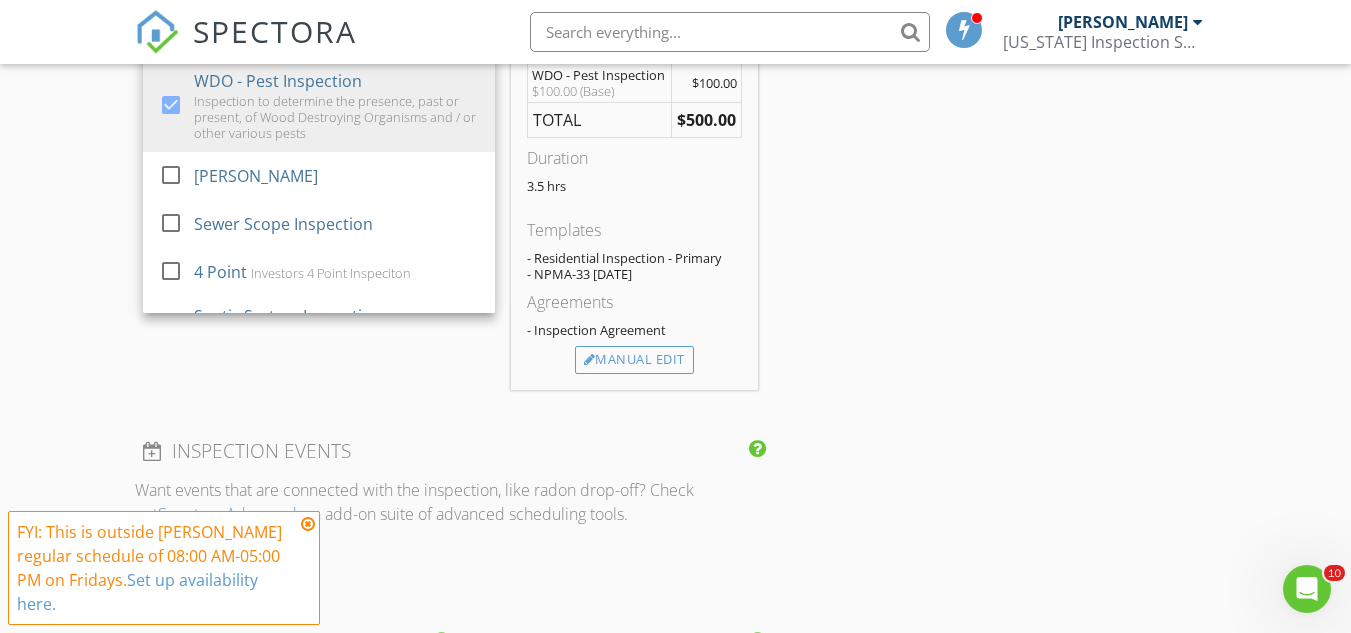 click at bounding box center (308, 524) 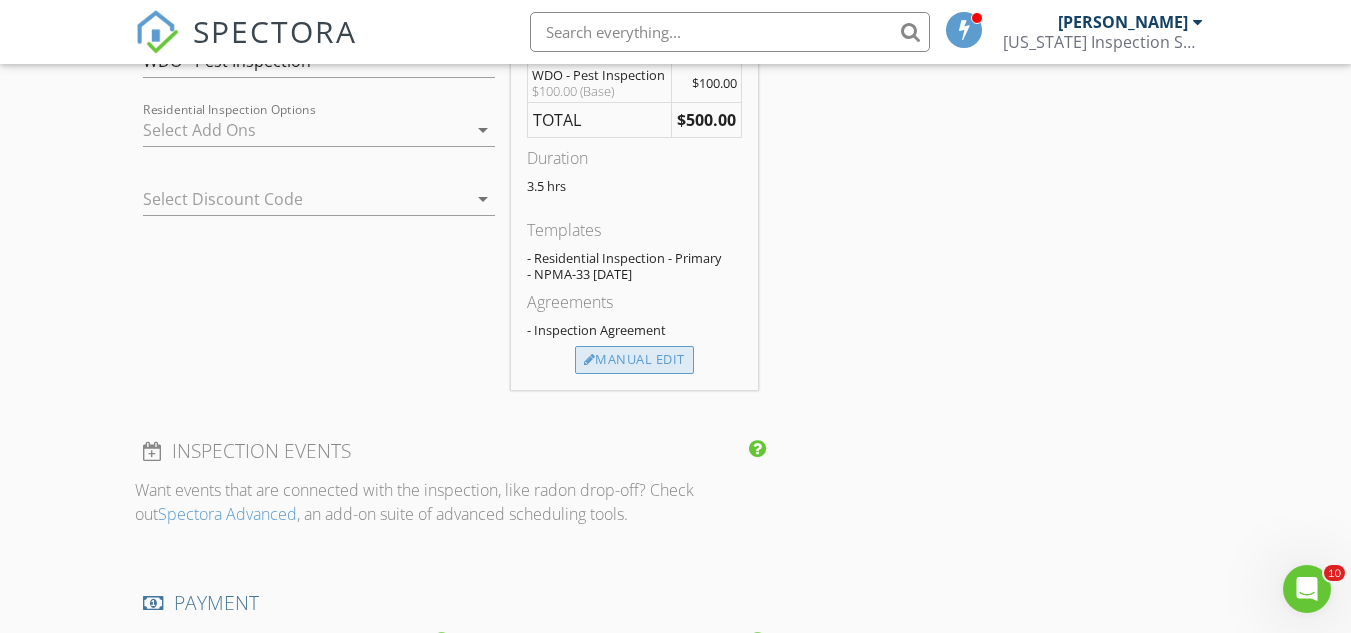 click on "Manual Edit" at bounding box center (634, 360) 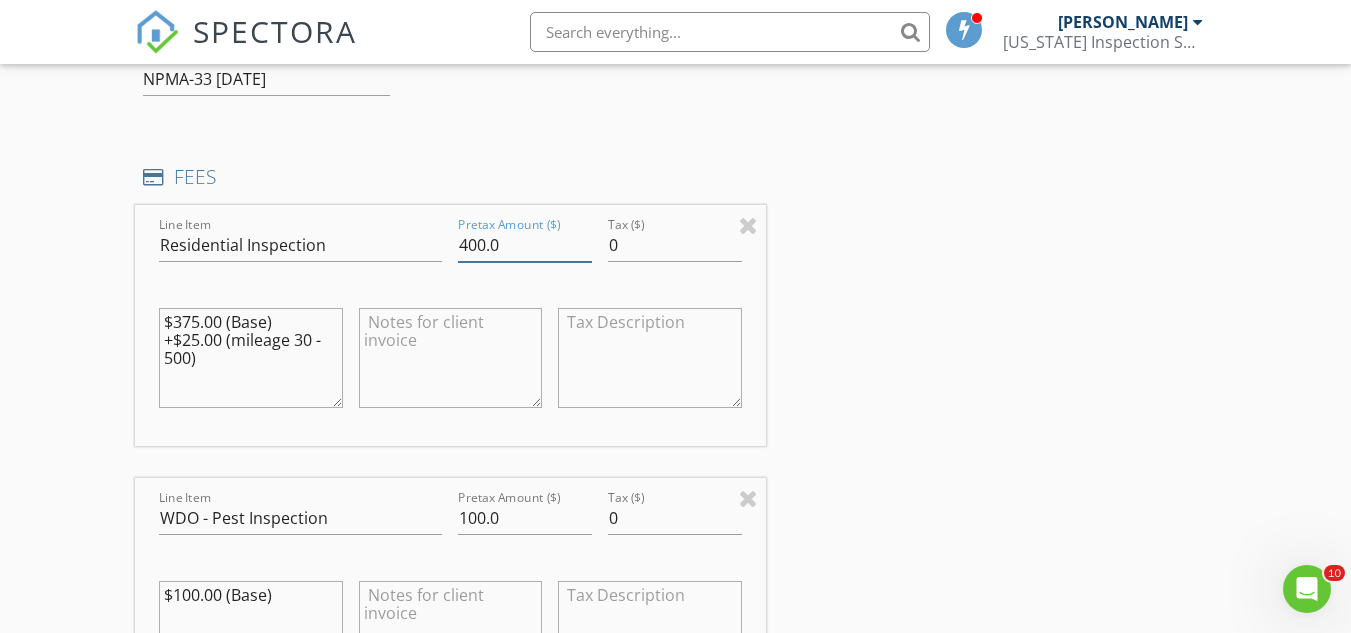 drag, startPoint x: 486, startPoint y: 245, endPoint x: 437, endPoint y: 244, distance: 49.010204 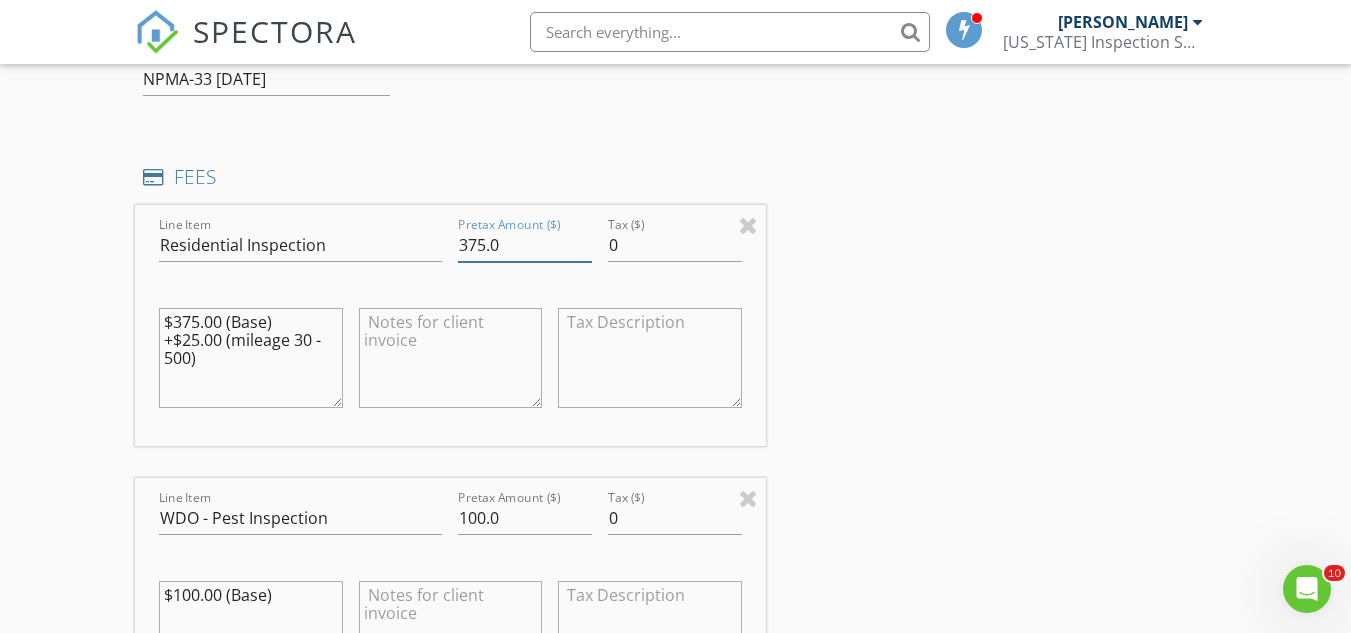 type on "375.0" 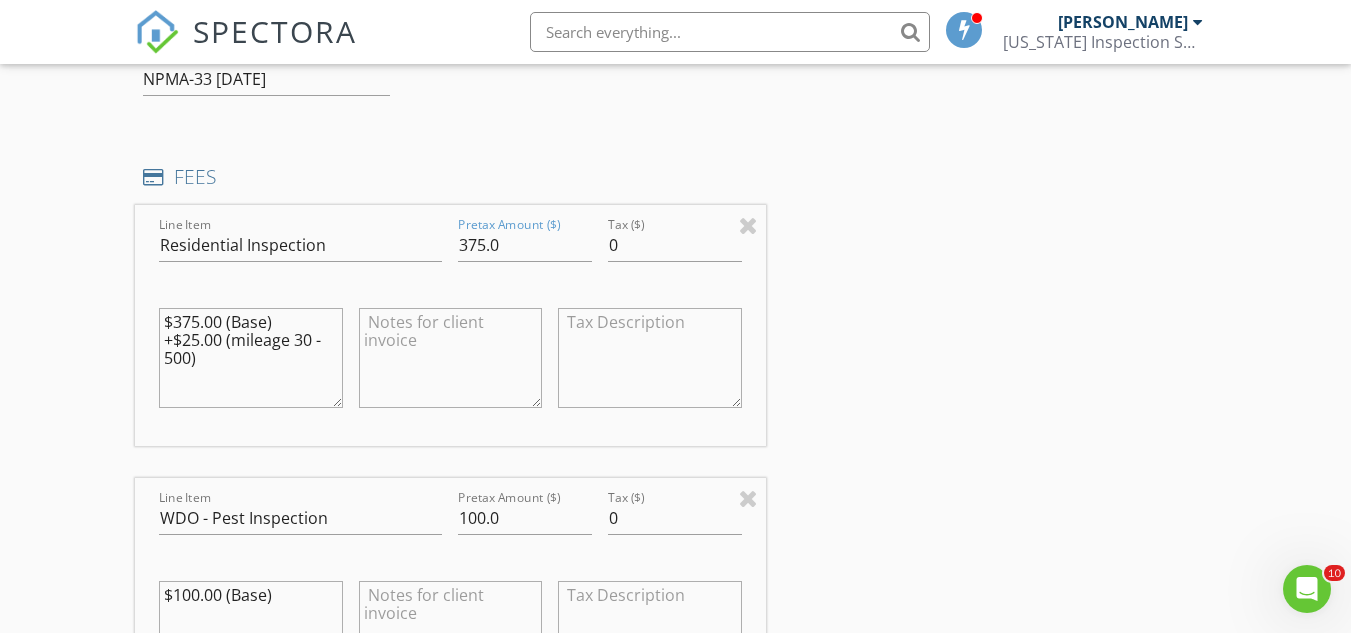 click on "INSPECTOR(S)
check_box   Chris Robinson   PRIMARY   Chris Robinson arrow_drop_down   check_box_outline_blank Chris Robinson specifically requested
Date/Time
07/11/2025 2:00 PM
Location
Address Search       Address 4104 Brooksville-Germantown Rd   Unit   City Augusta   State KY   Zip 41002   County Bracken     Square Feet 1092   Year Built 1980   Foundation arrow_drop_down     Chris Robinson     41.3 miles     (an hour)
client
check_box Enable Client CC email for this inspection   Client Search     check_box_outline_blank Client is a Company/Organization     First Name Daniel   Last Name Workman   Email dwork19@hotmail.com   CC Email   Phone 606-782-3940   Address   City   State   Zip       Notes   Private Notes
ADD ADDITIONAL client
SERVICES
check_box     check_box" at bounding box center [675, 367] 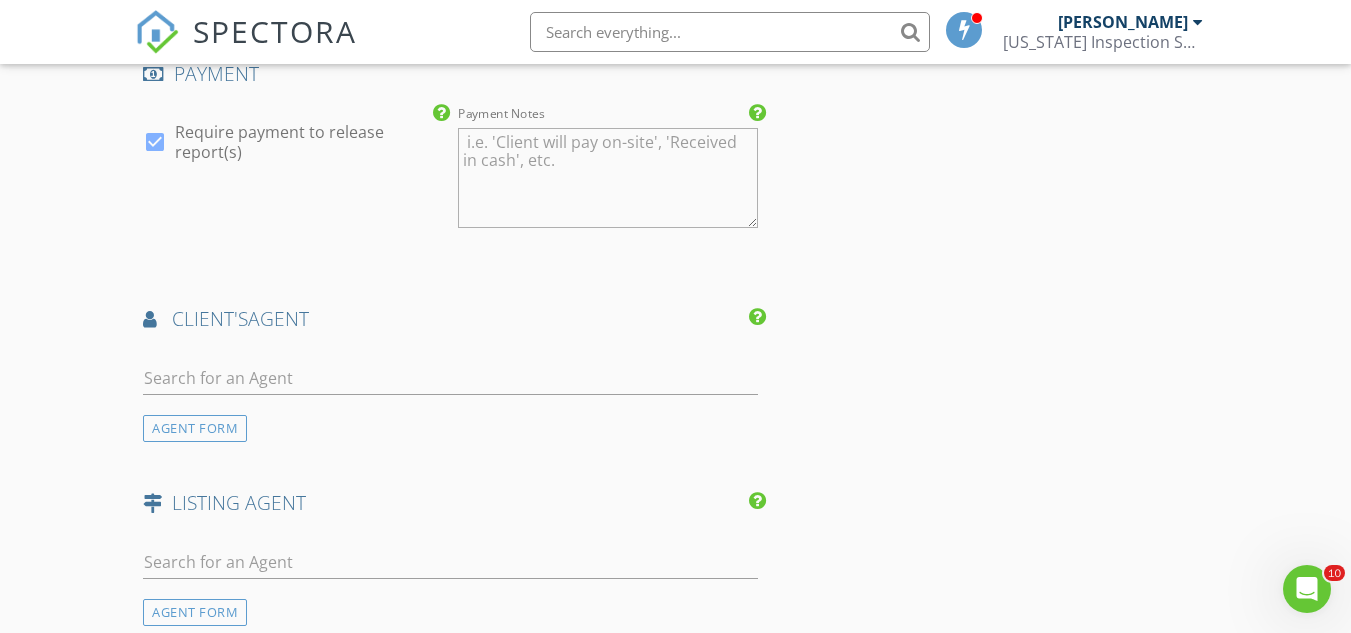 scroll, scrollTop: 2900, scrollLeft: 0, axis: vertical 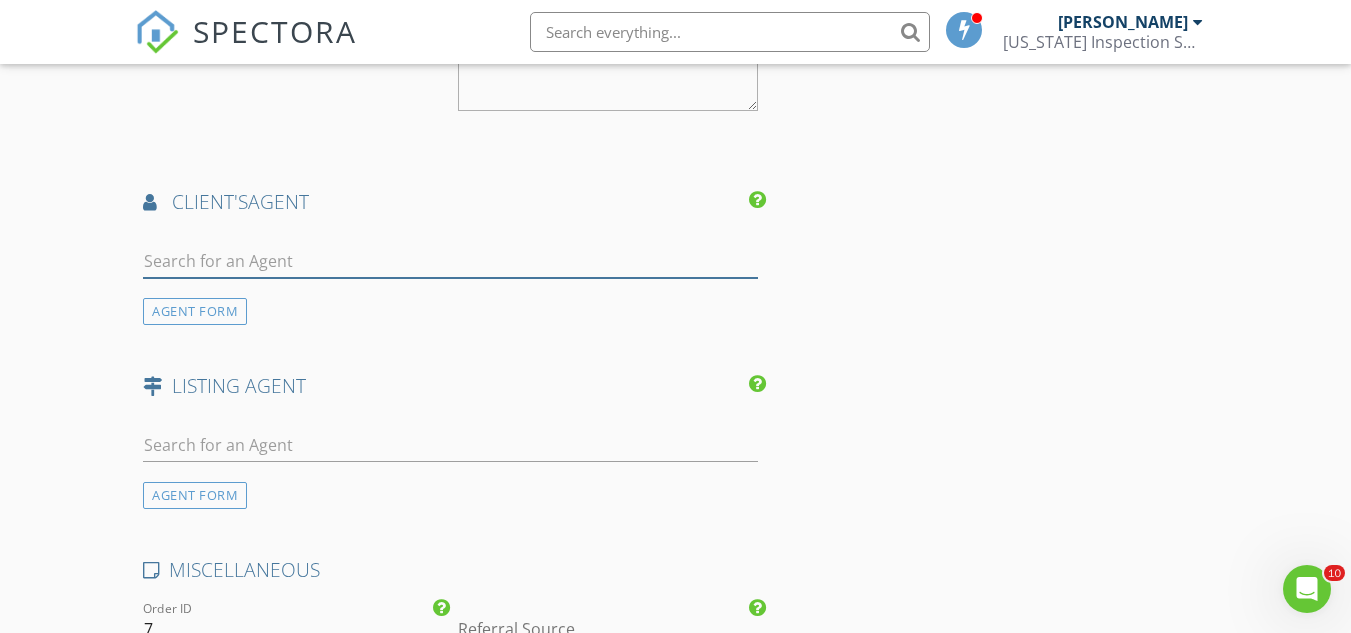 click at bounding box center [450, 261] 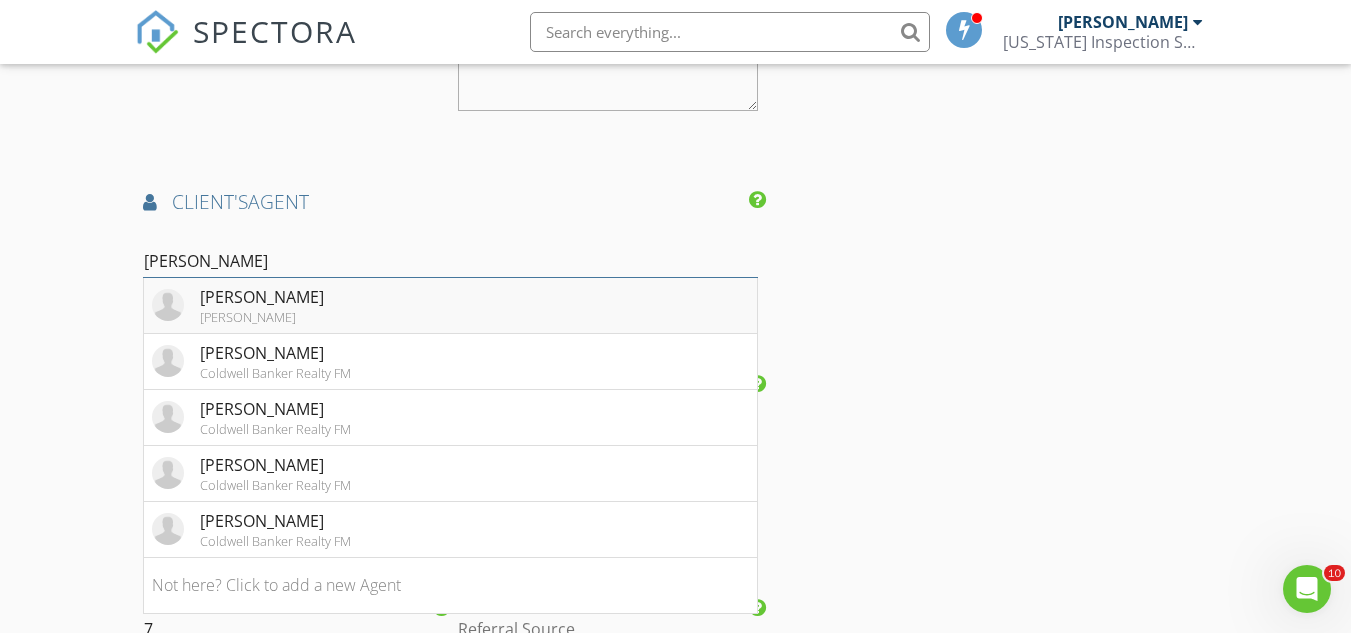 type on "Kathy B" 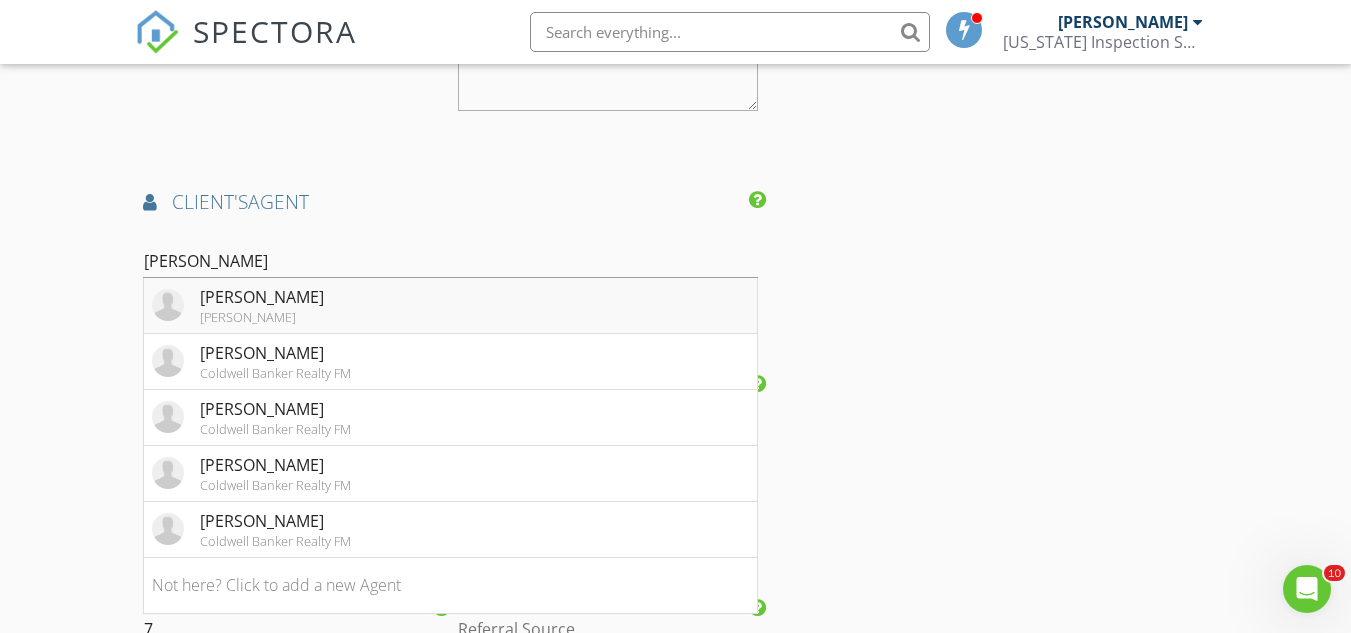click on "[PERSON_NAME]" at bounding box center [262, 317] 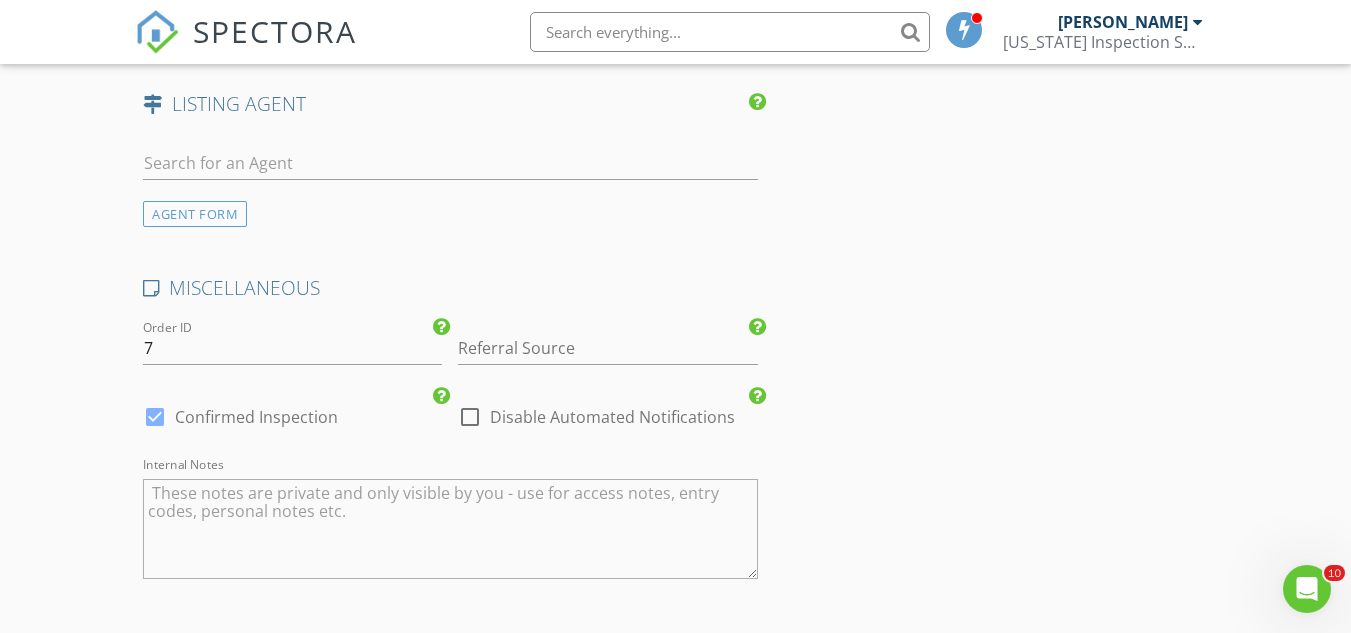 scroll, scrollTop: 3800, scrollLeft: 0, axis: vertical 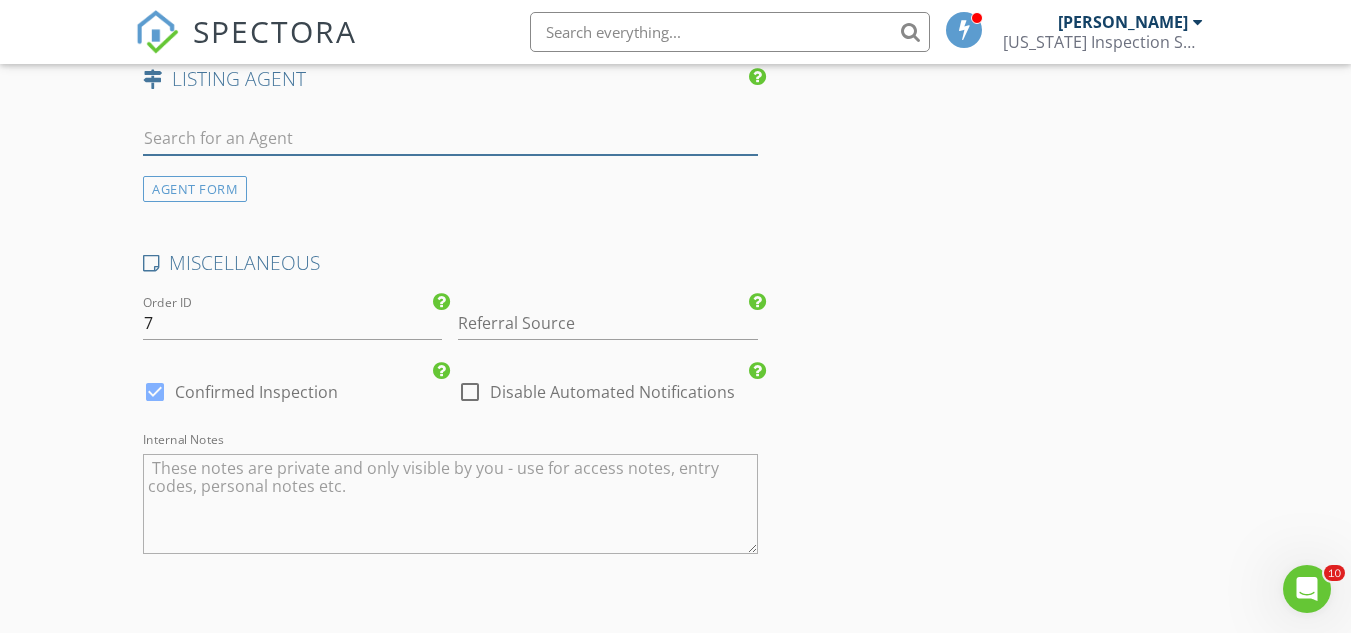 click at bounding box center (450, 138) 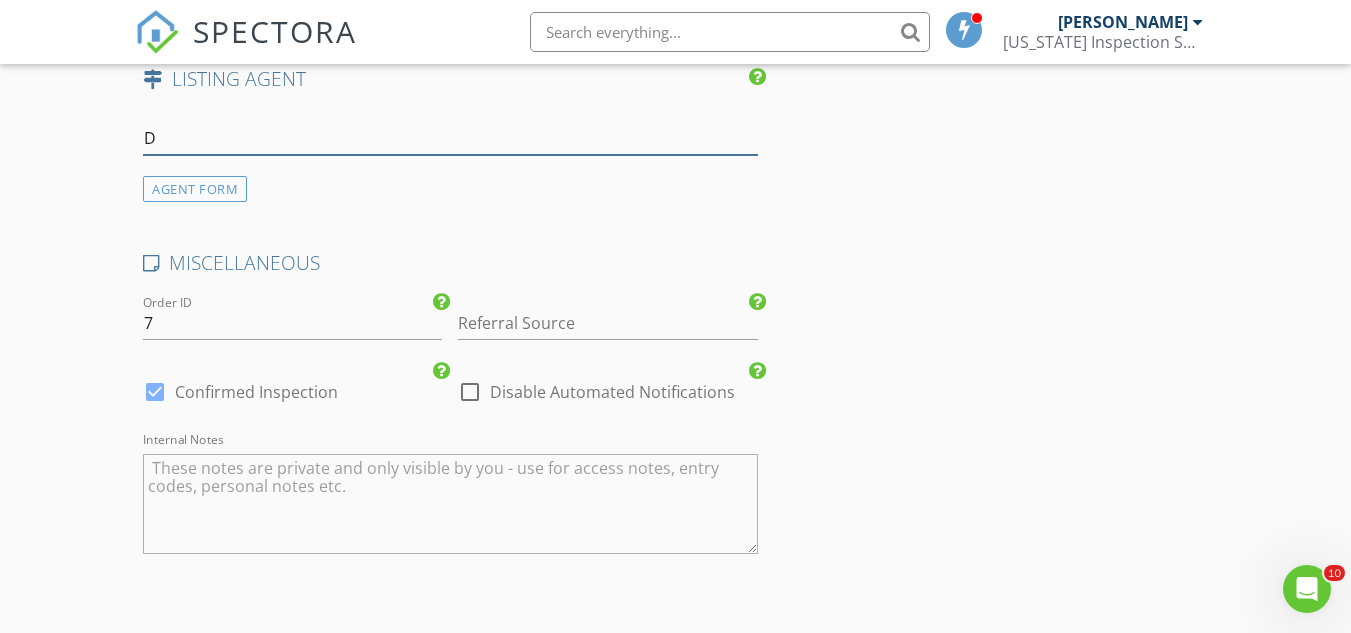 type on "D" 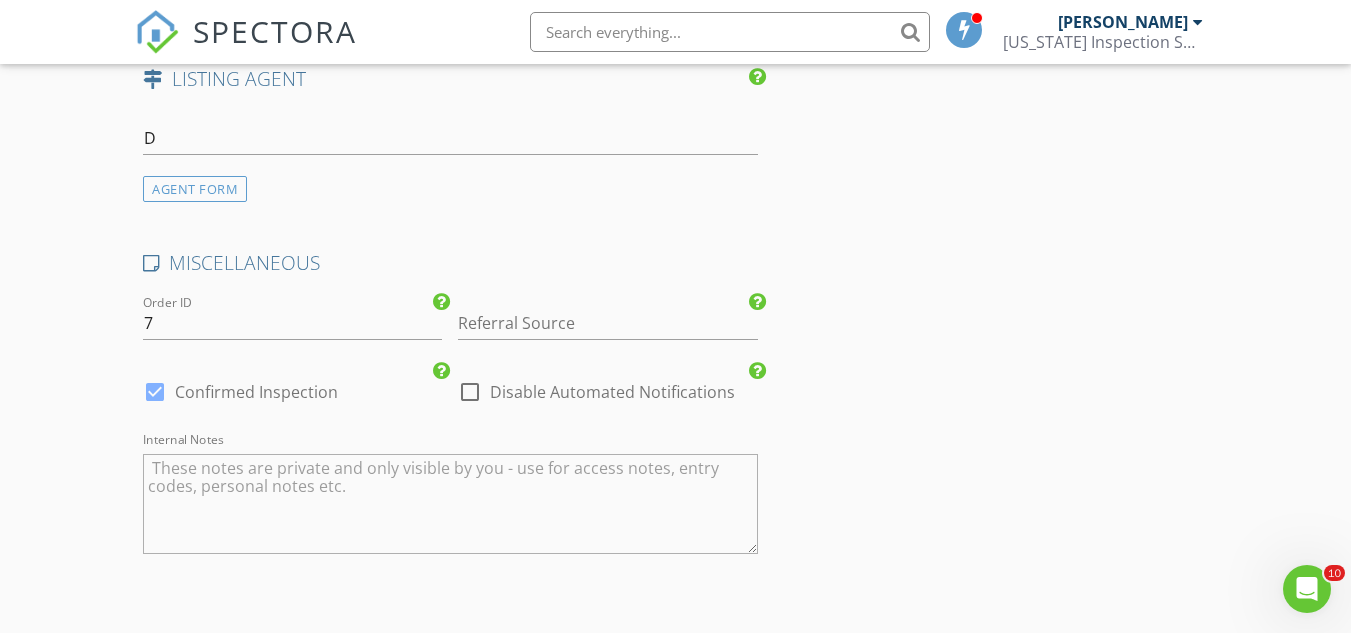 click on "INSPECTOR(S)
check_box   Chris Robinson   PRIMARY   Chris Robinson arrow_drop_down   check_box_outline_blank Chris Robinson specifically requested
Date/Time
07/11/2025 2:00 PM
Location
Address Search       Address 4104 Brooksville-Germantown Rd   Unit   City Augusta   State KY   Zip 41002   County Bracken     Square Feet 1092   Year Built 1980   Foundation arrow_drop_down     Chris Robinson     41.3 miles     (an hour)
client
check_box Enable Client CC email for this inspection   Client Search     check_box_outline_blank Client is a Company/Organization     First Name Daniel   Last Name Workman   Email dwork19@hotmail.com   CC Email   Phone 606-782-3940   Address   City   State   Zip       Notes   Private Notes
ADD ADDITIONAL client
SERVICES
check_box     check_box" at bounding box center [675, -1336] 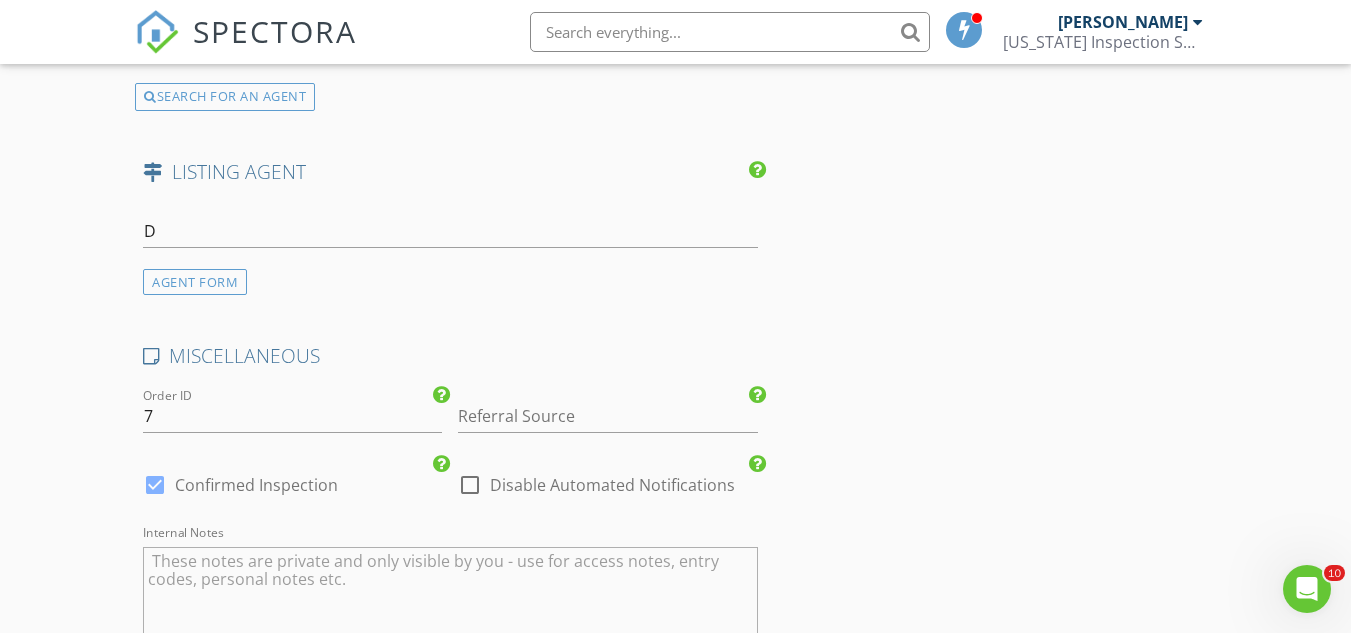 scroll, scrollTop: 3600, scrollLeft: 0, axis: vertical 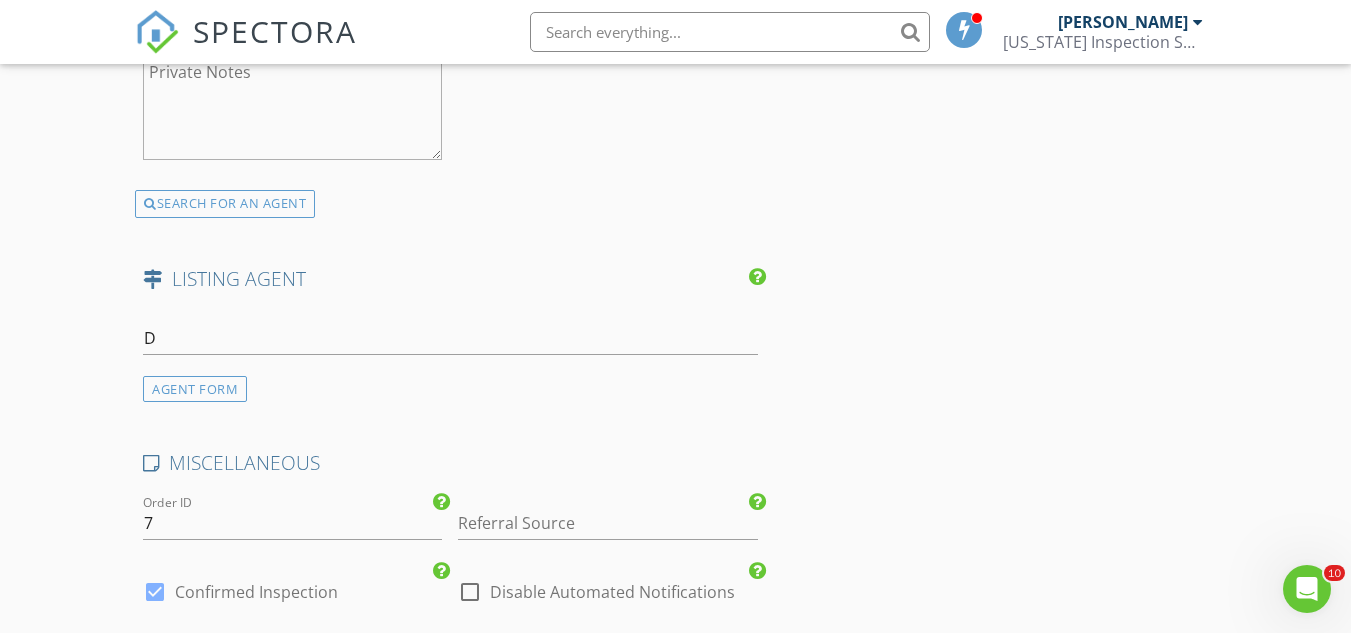 click on "D" at bounding box center [450, 342] 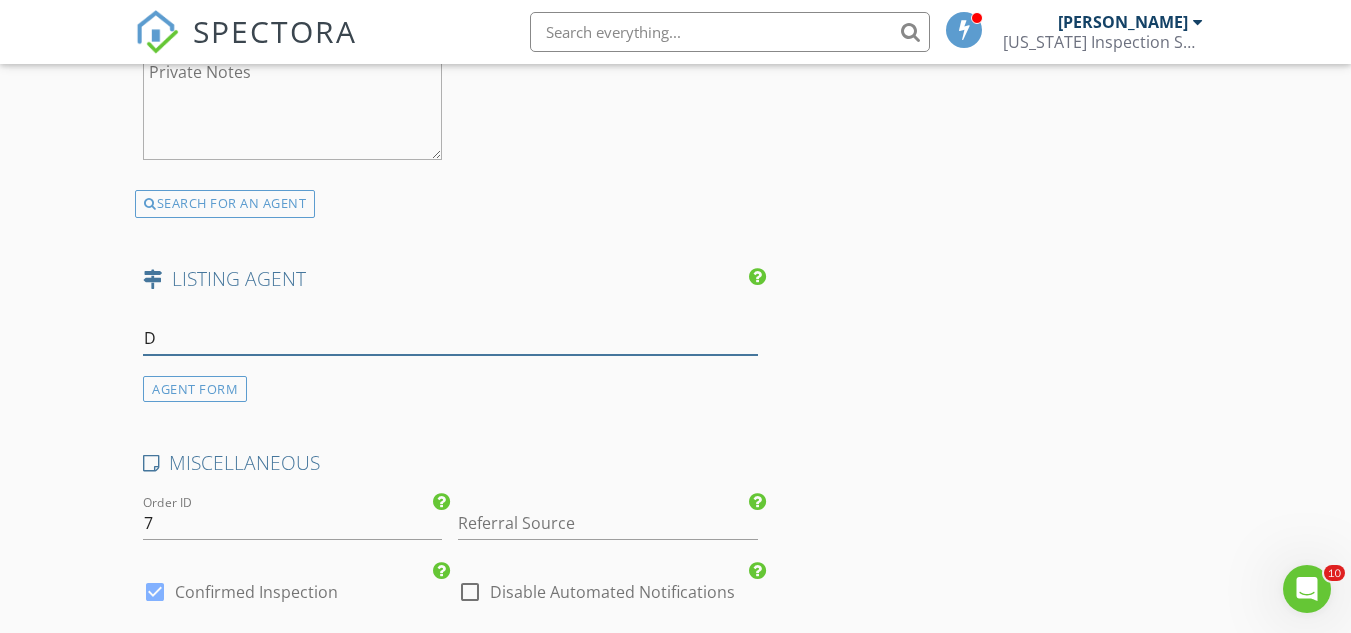 click on "D" at bounding box center [450, 338] 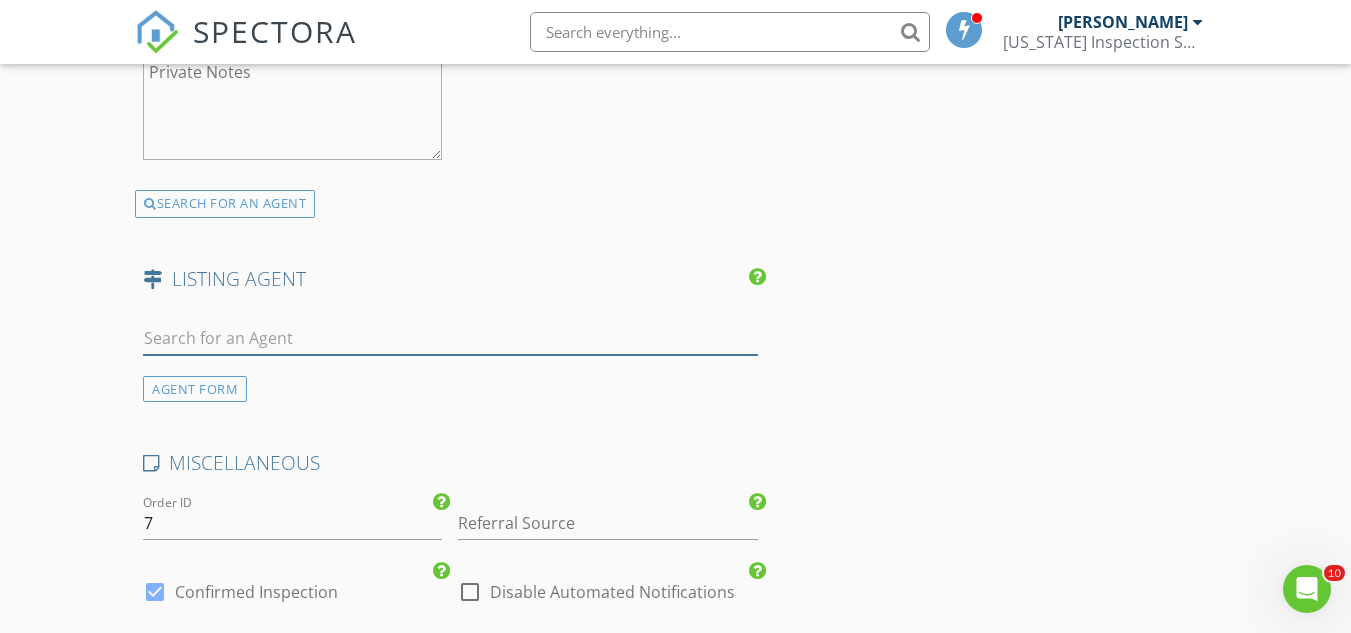type on "d" 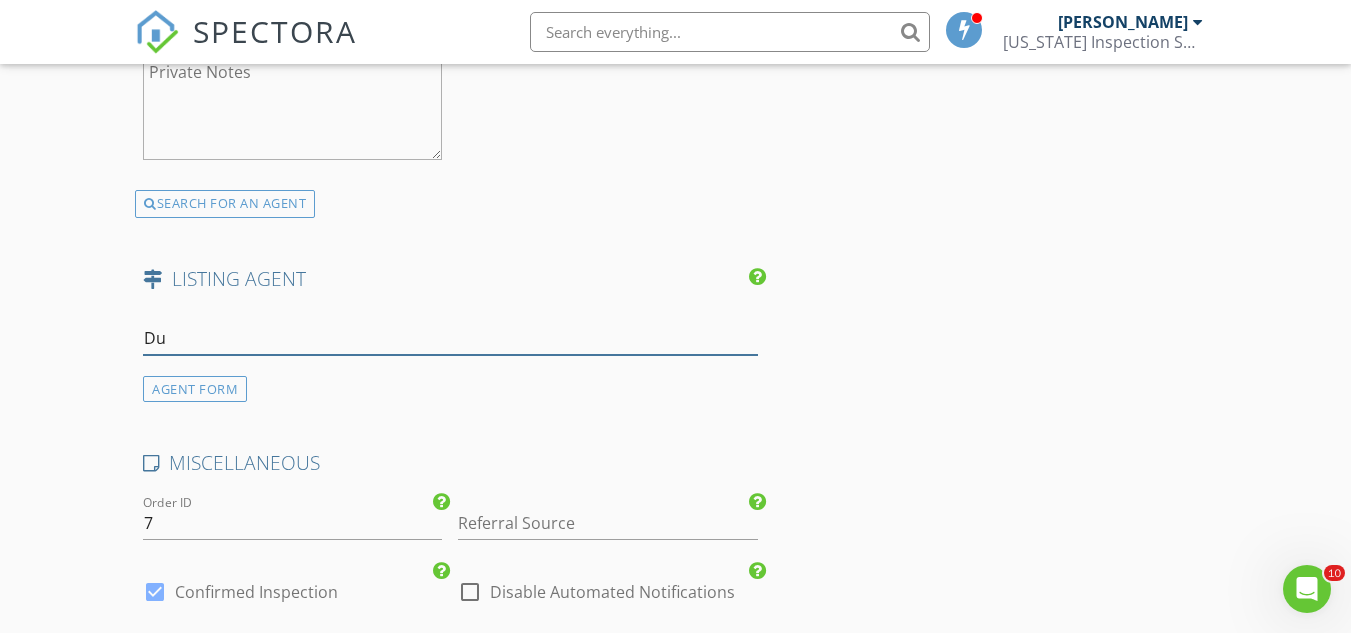 type on "D" 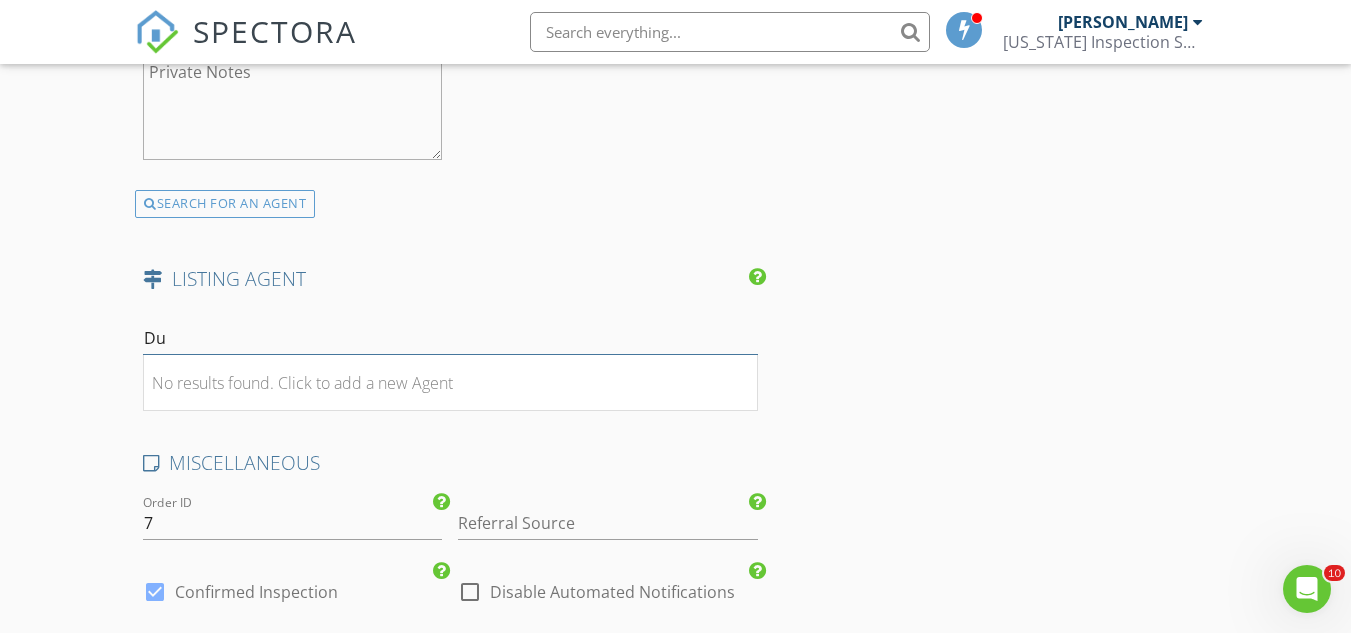 type on "D" 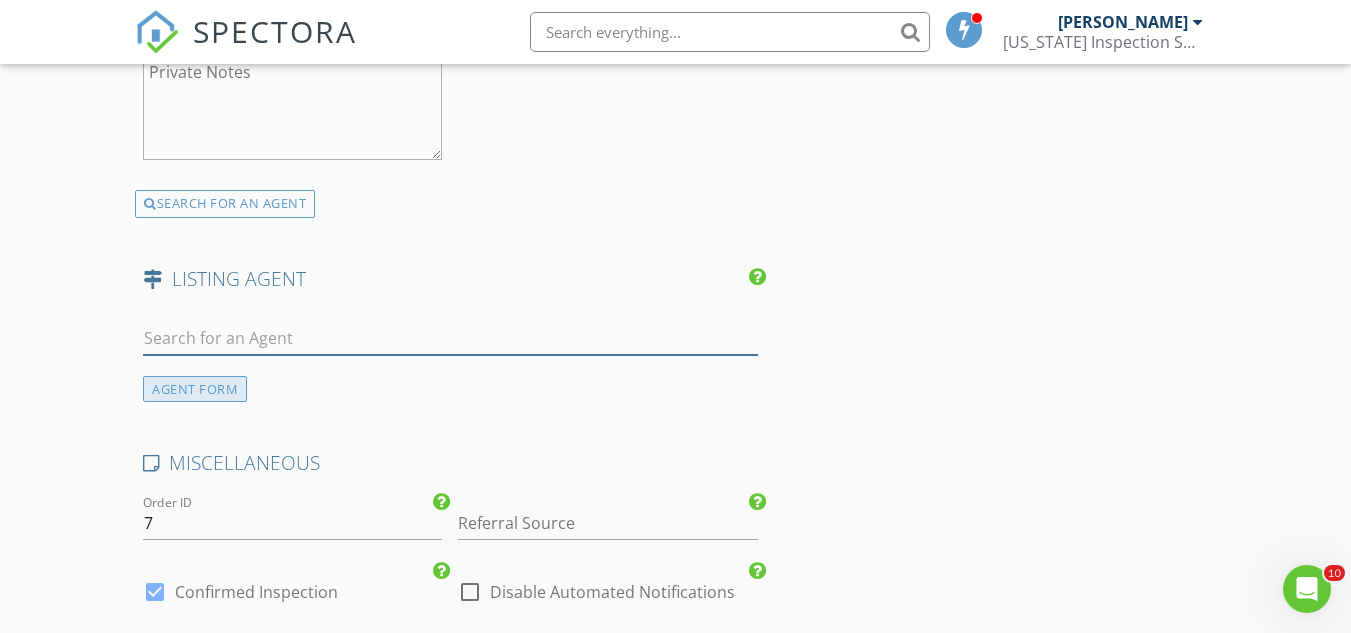 type 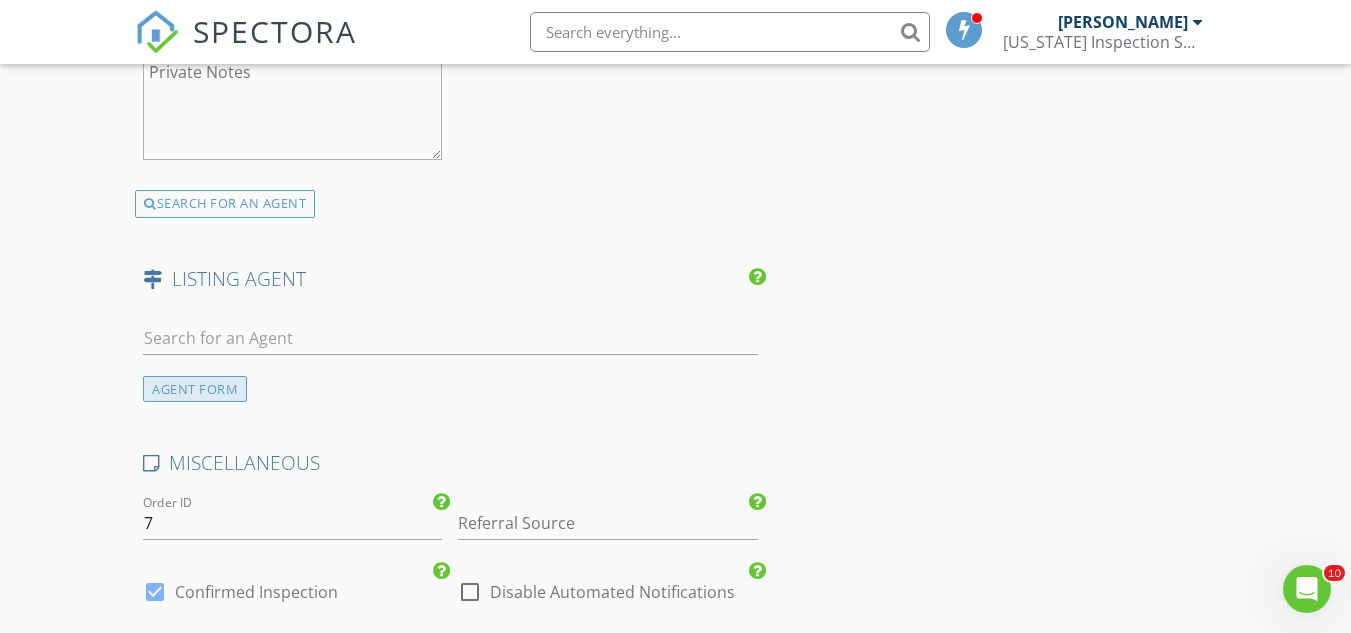 click on "AGENT FORM" at bounding box center [195, 389] 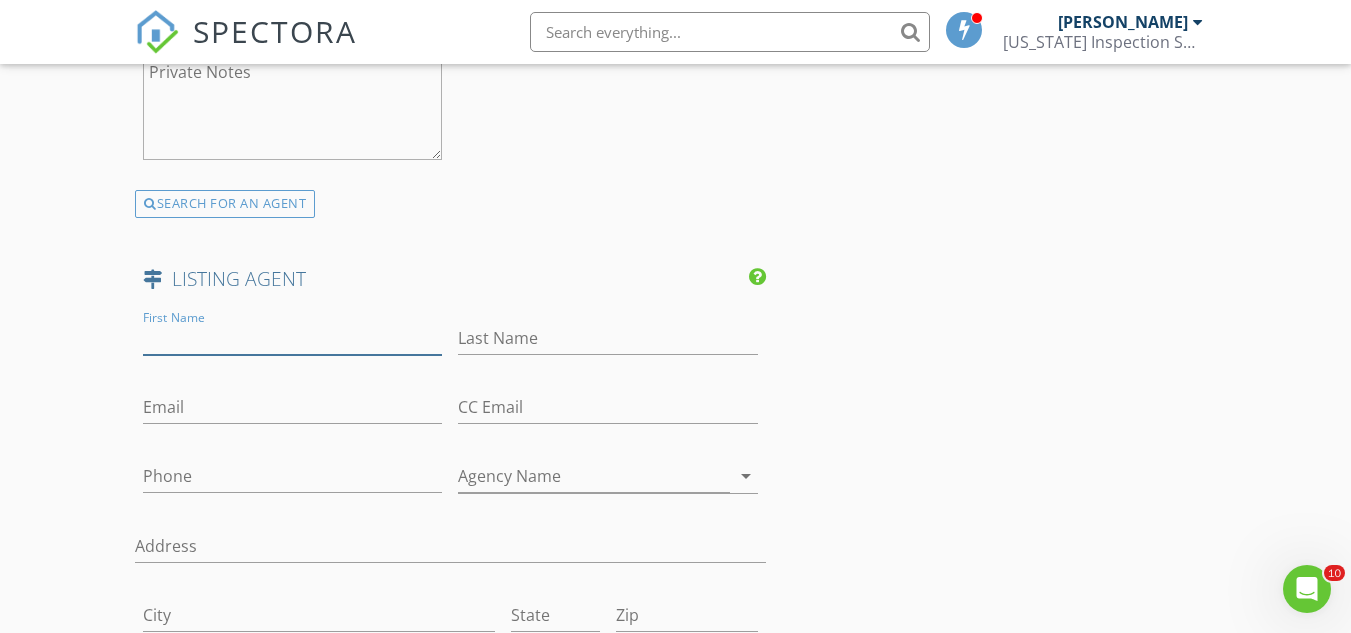 click on "First Name" at bounding box center [292, 338] 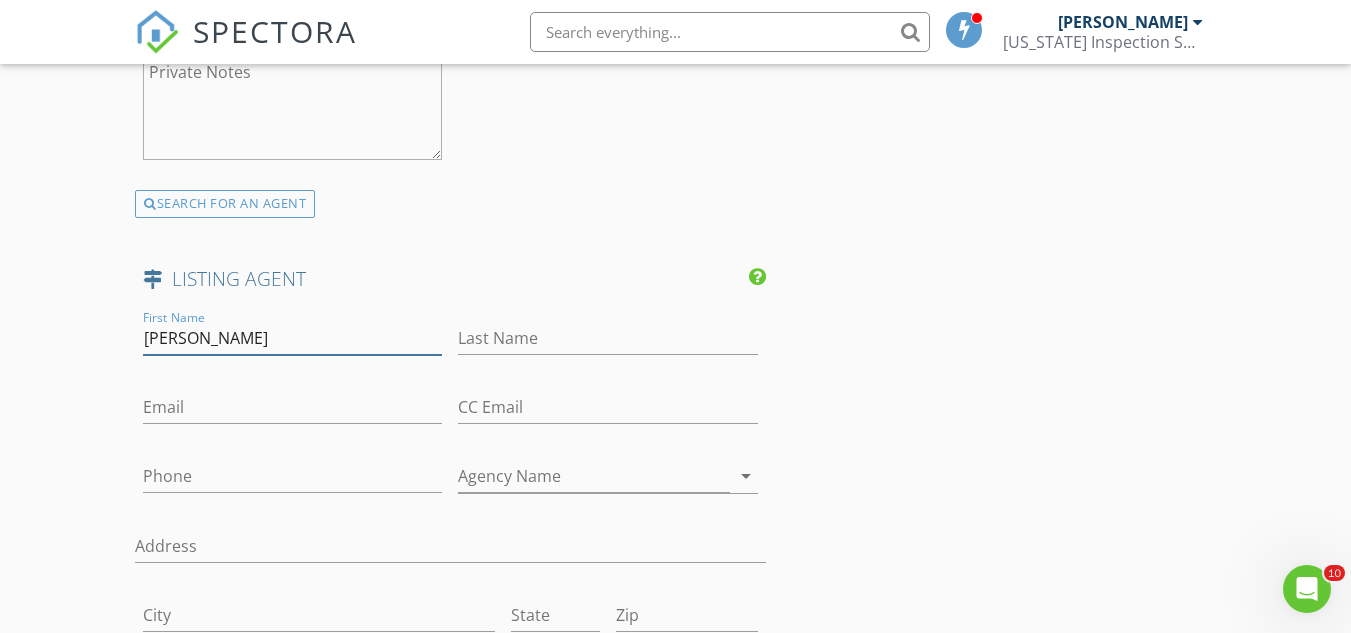 type on "Dustin" 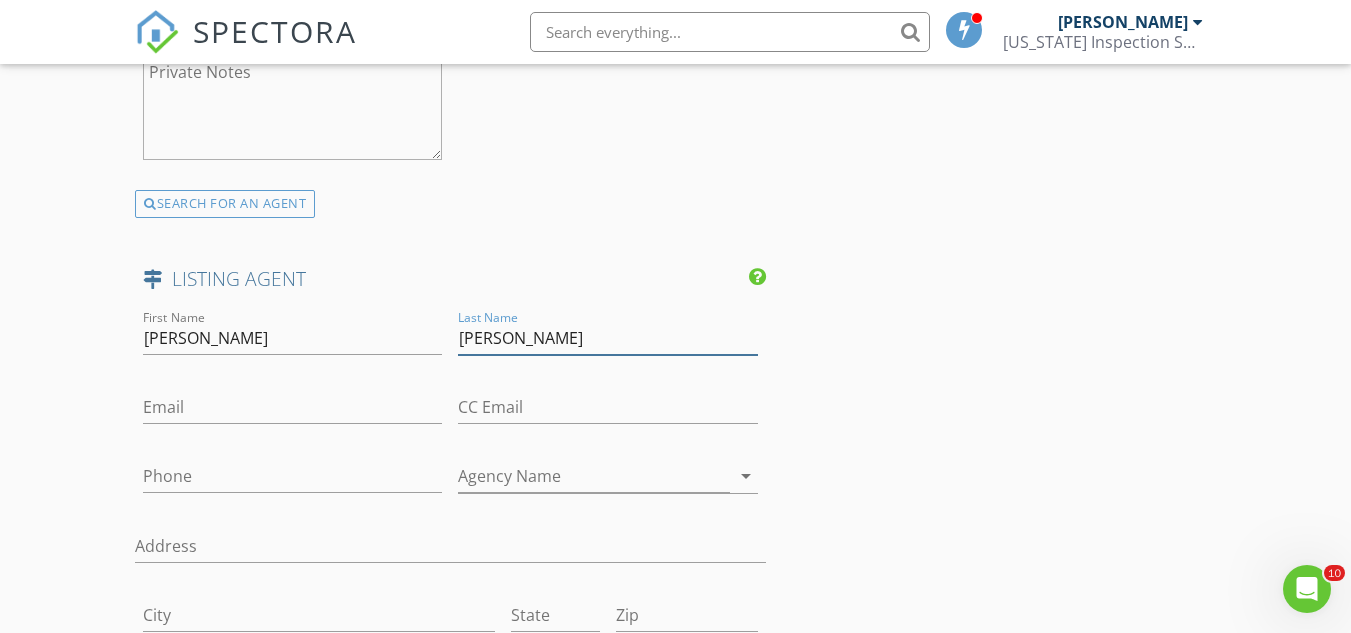 type on "Mitchell" 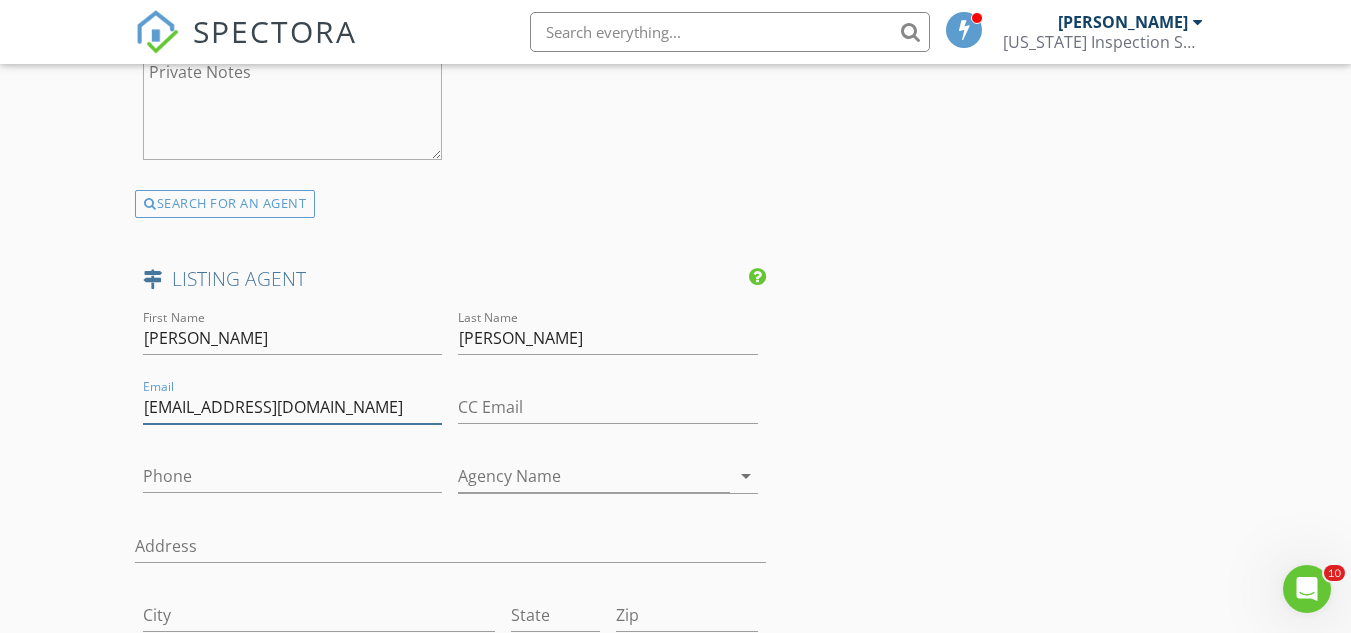 type on "[EMAIL_ADDRESS][DOMAIN_NAME]" 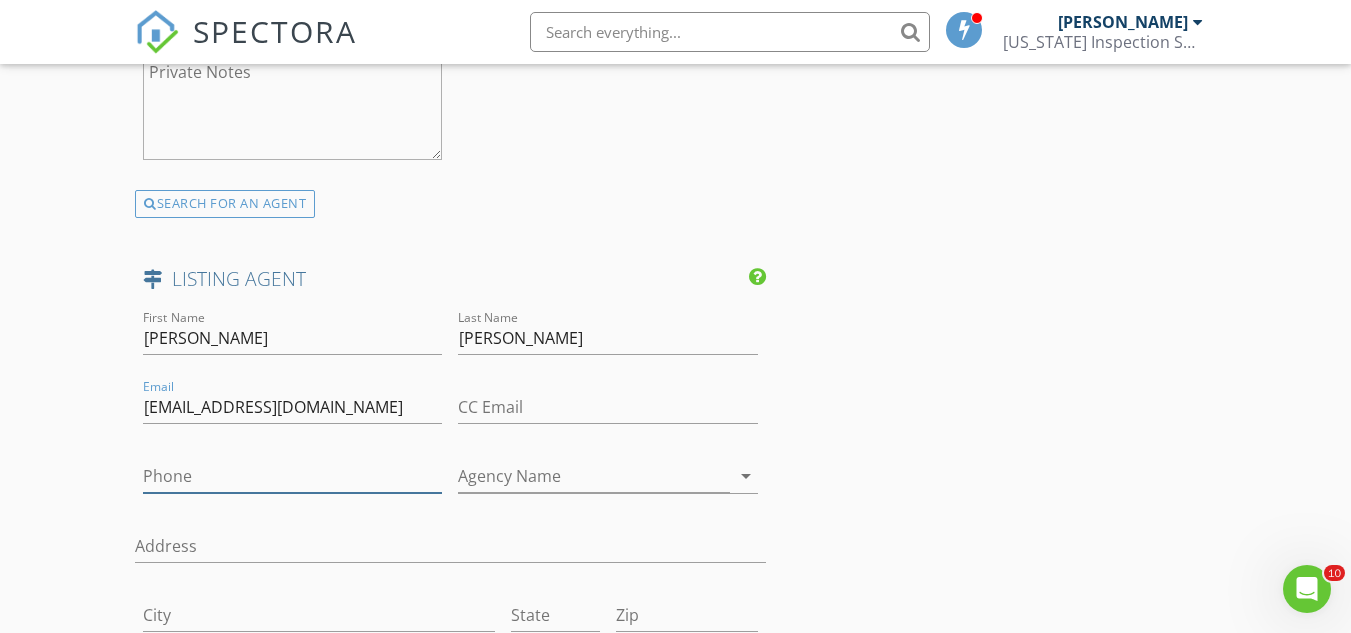 click on "Phone" at bounding box center (292, 476) 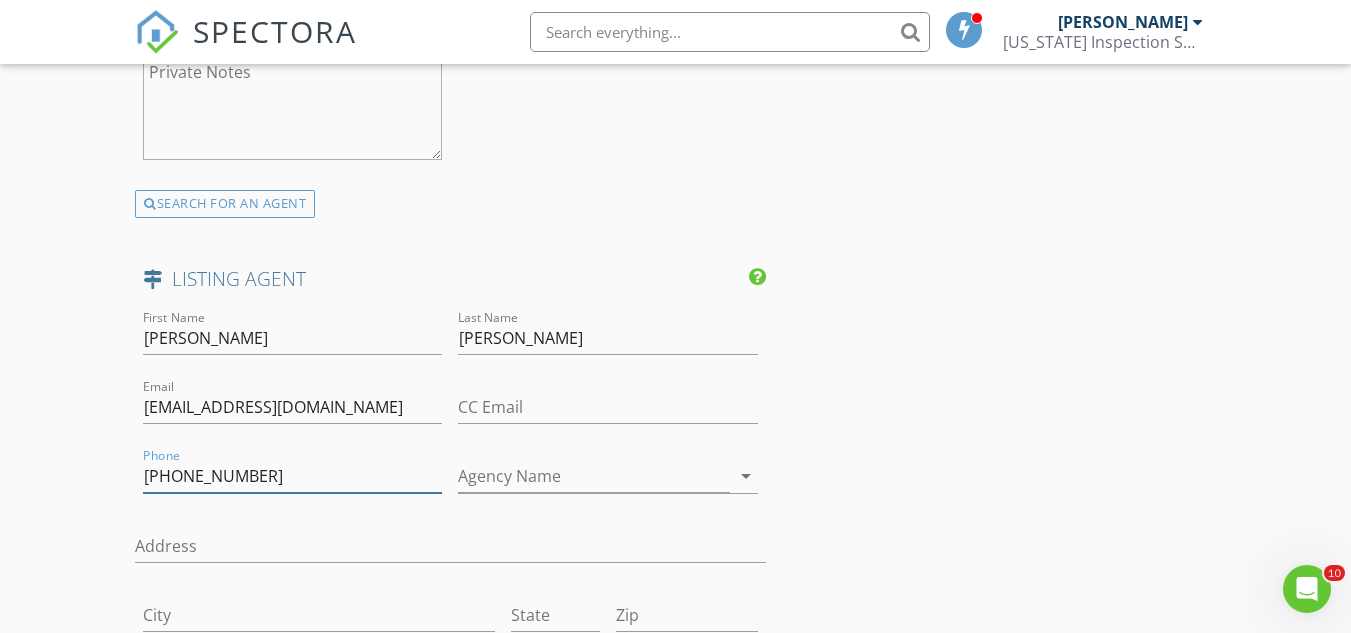 type on "[PHONE_NUMBER]" 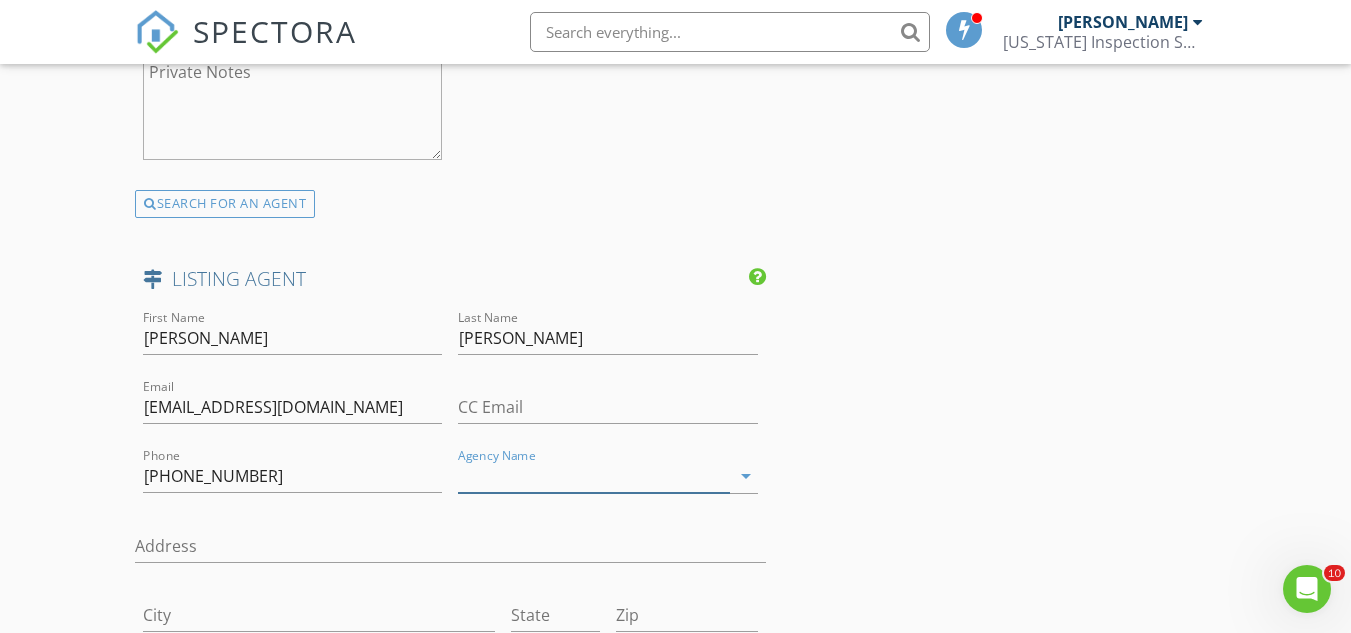 click on "Agency Name" at bounding box center [593, 476] 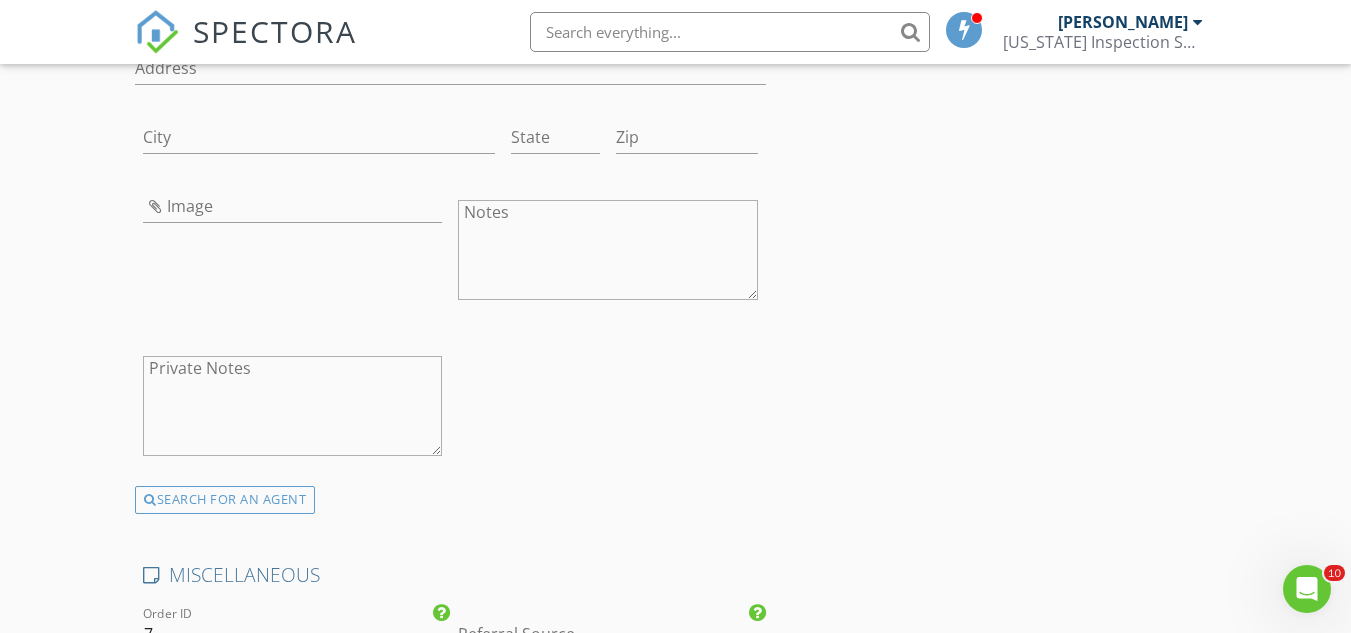 scroll, scrollTop: 4400, scrollLeft: 0, axis: vertical 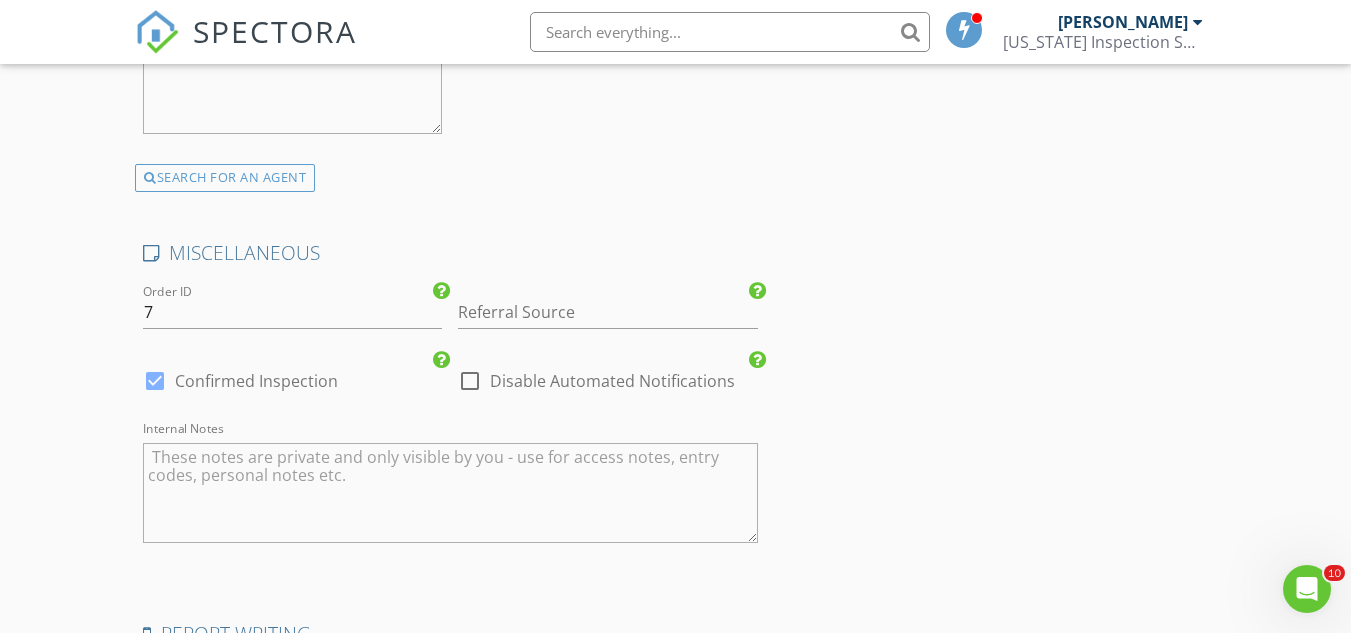 type on "[US_STATE] Property Hunters" 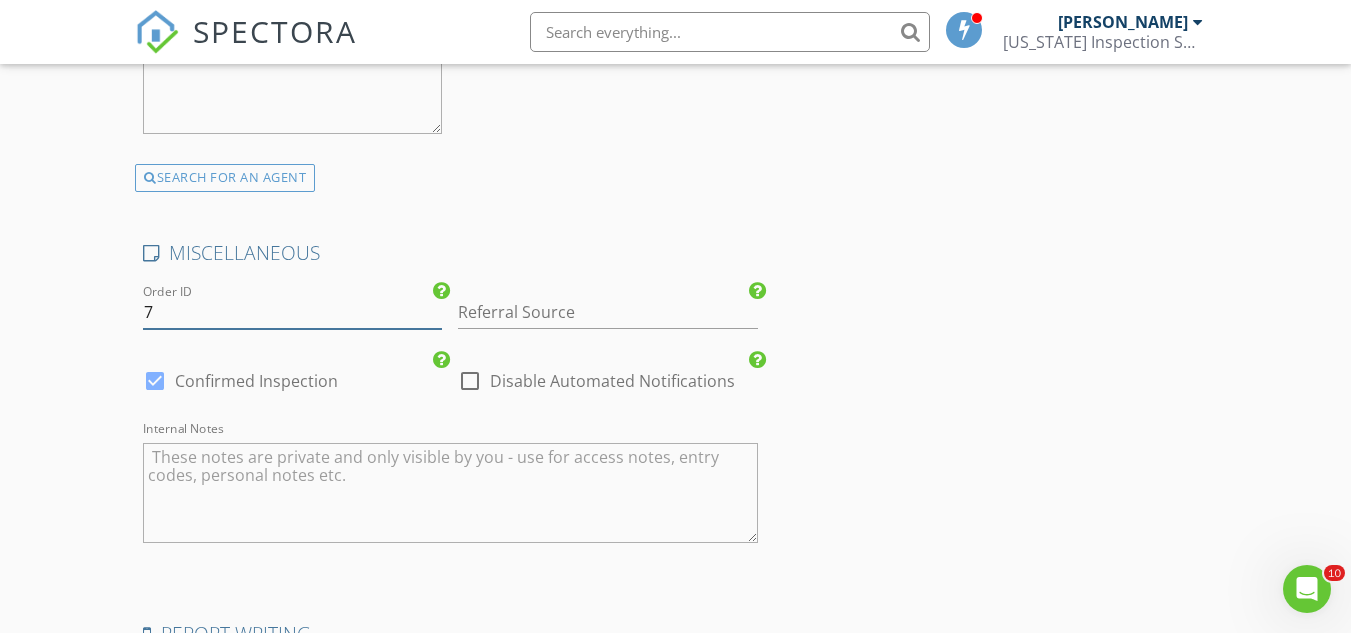 click on "7" at bounding box center [292, 312] 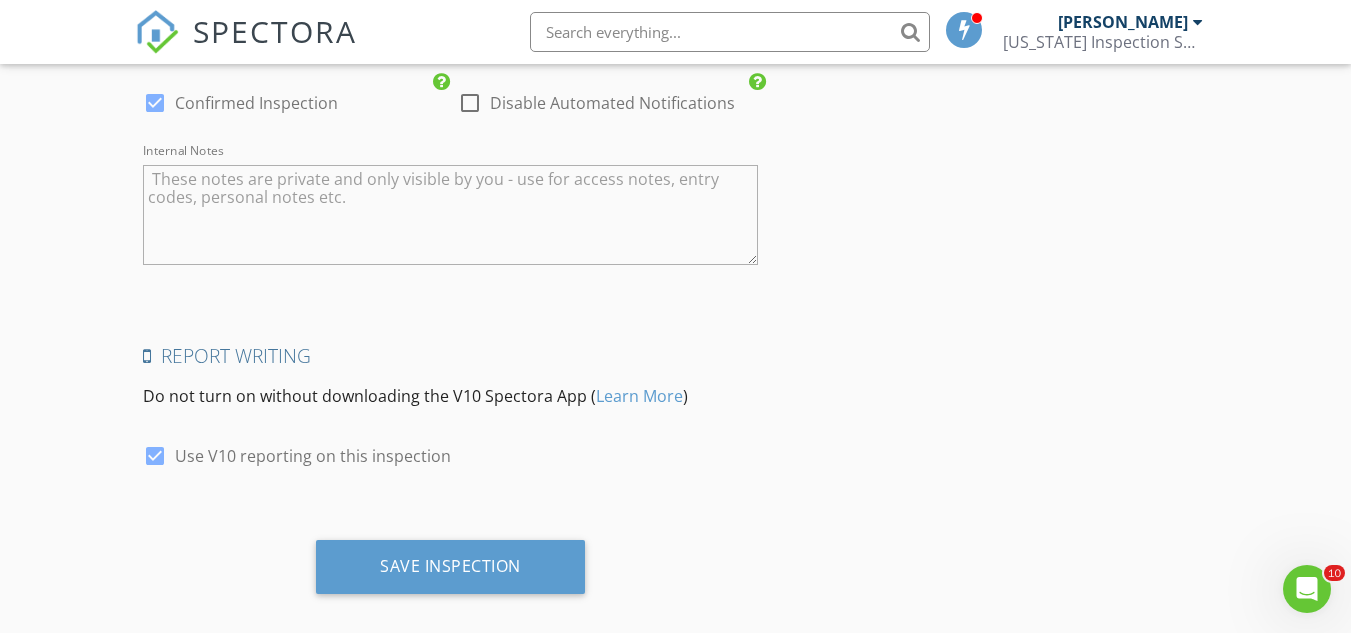 scroll, scrollTop: 4702, scrollLeft: 0, axis: vertical 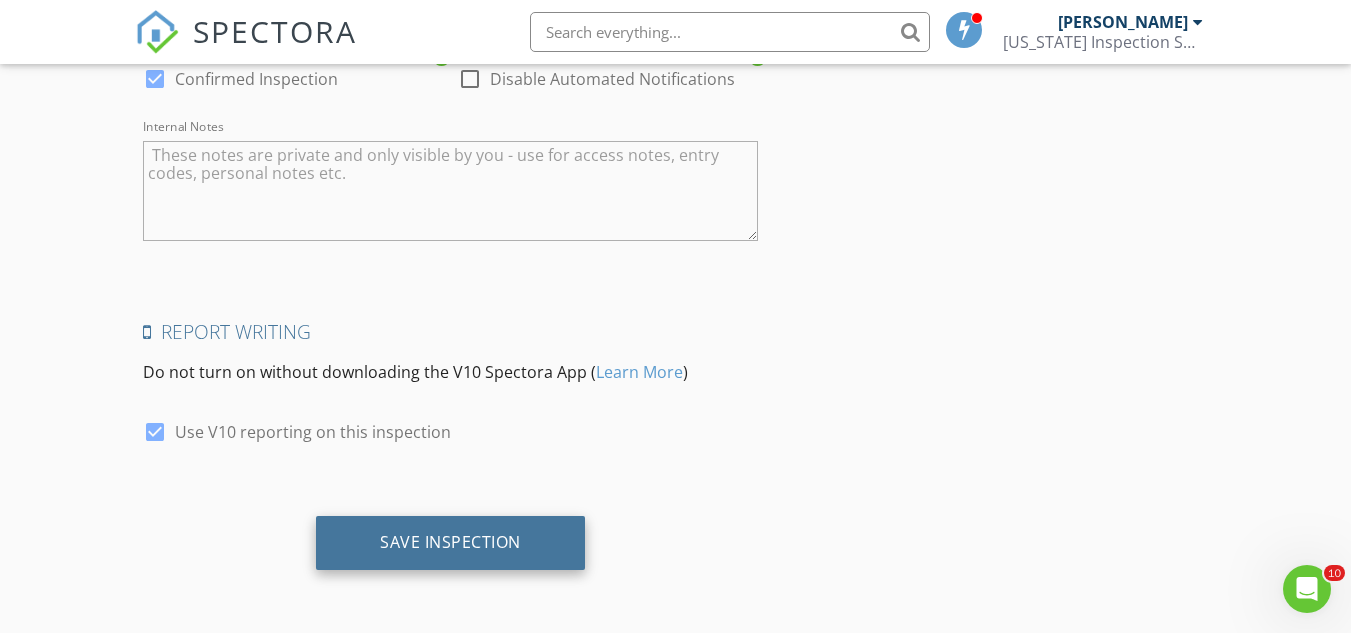 type 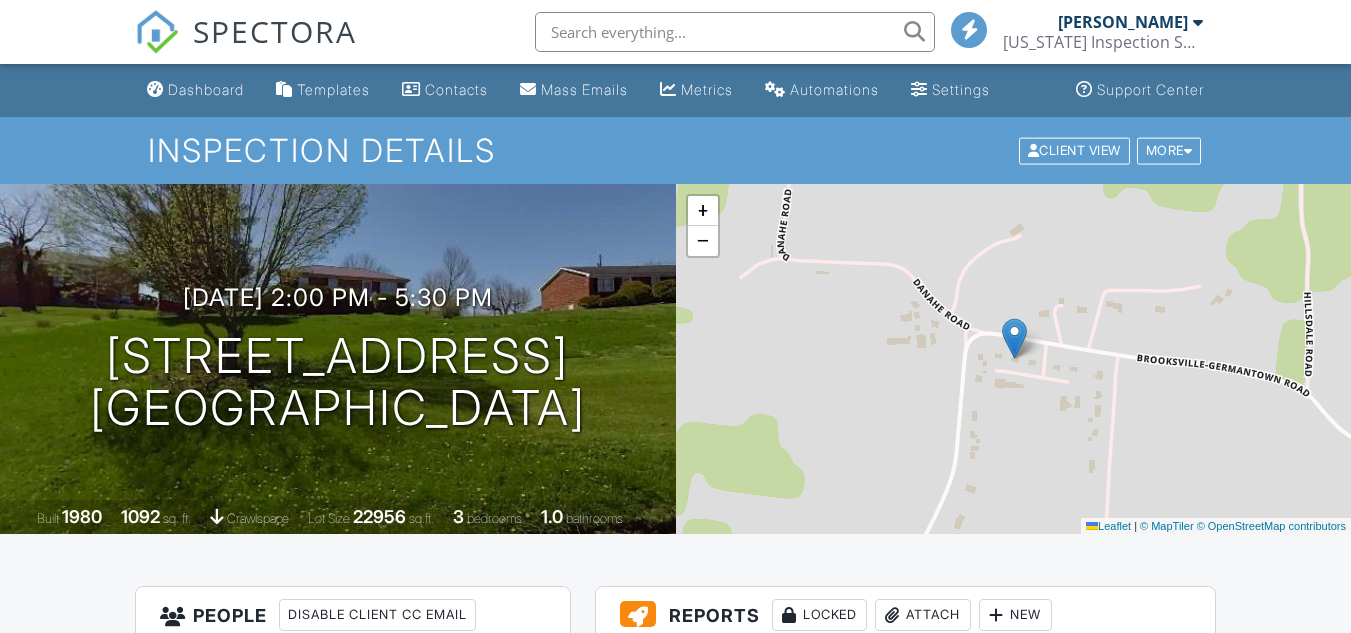 scroll, scrollTop: 0, scrollLeft: 0, axis: both 